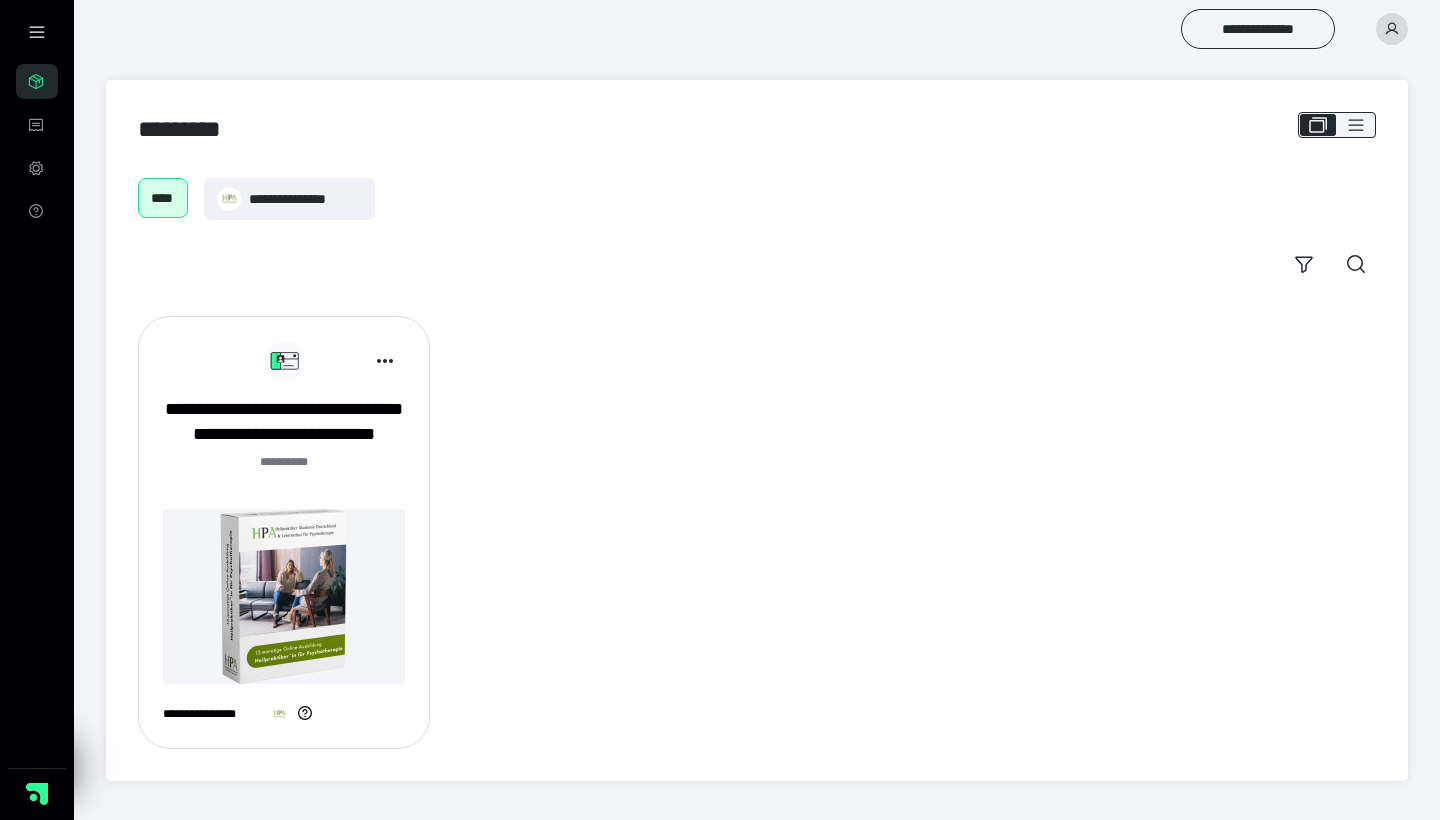 scroll, scrollTop: 0, scrollLeft: 0, axis: both 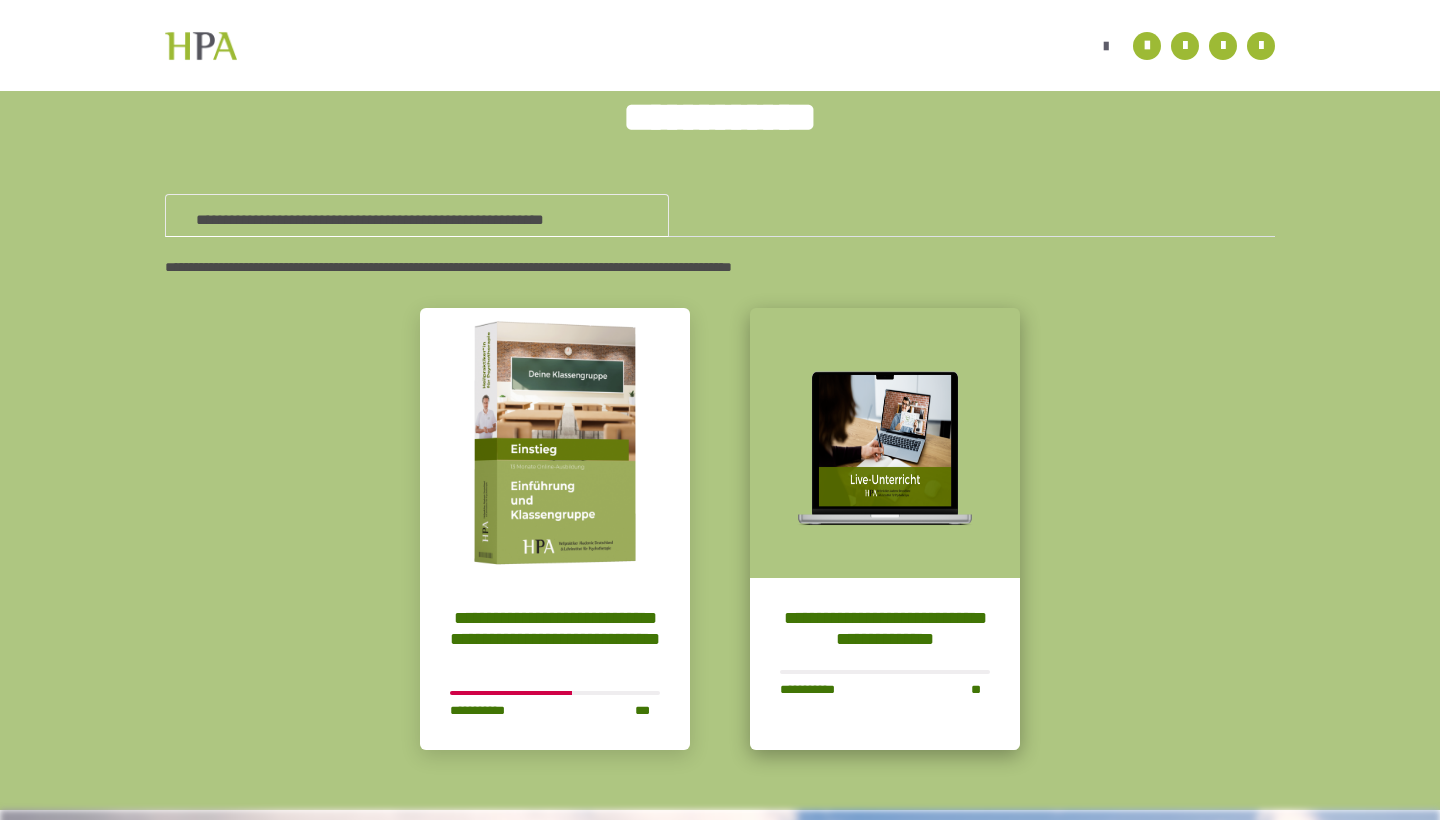 click at bounding box center (885, 443) 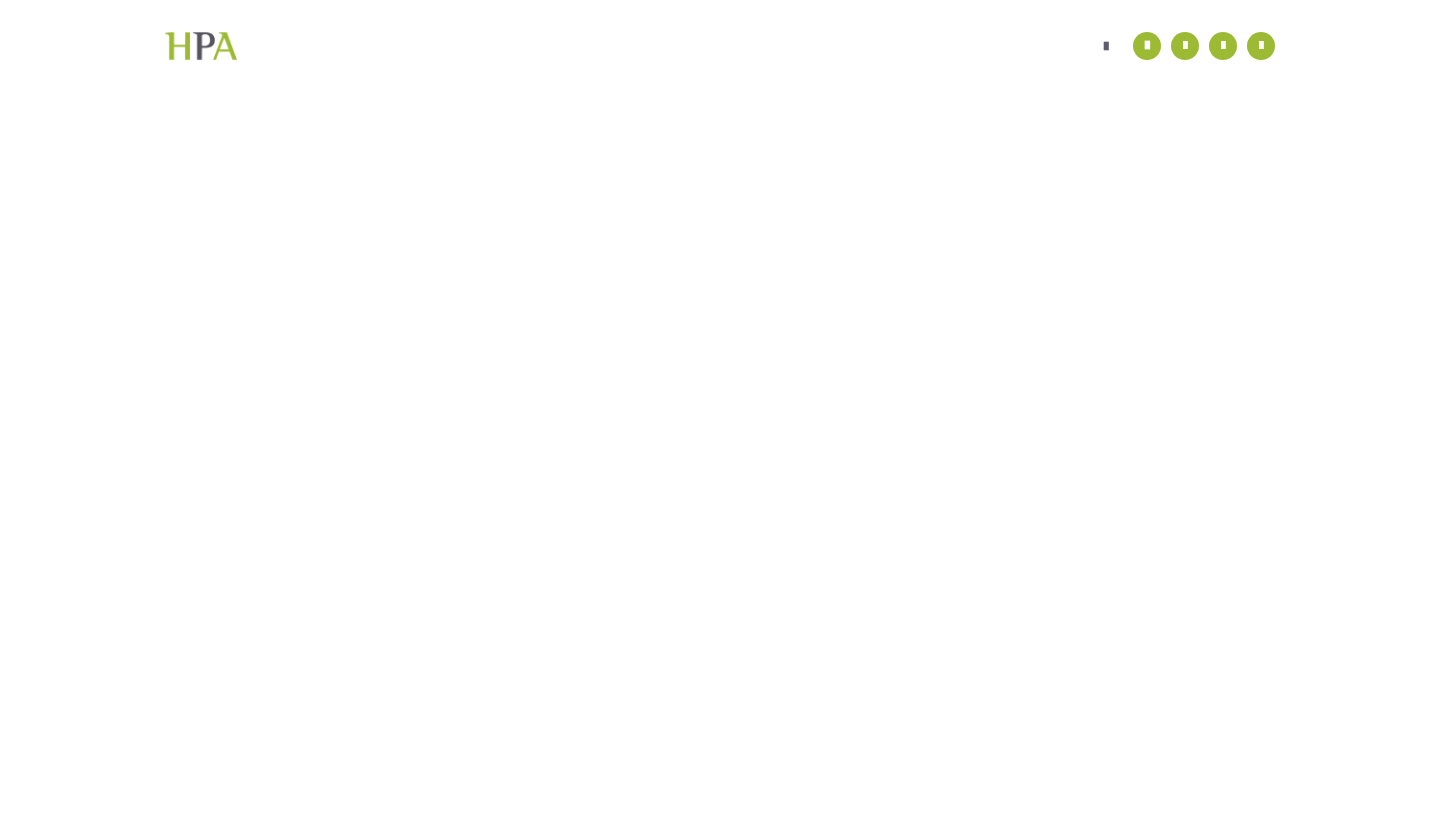 scroll, scrollTop: 56, scrollLeft: 0, axis: vertical 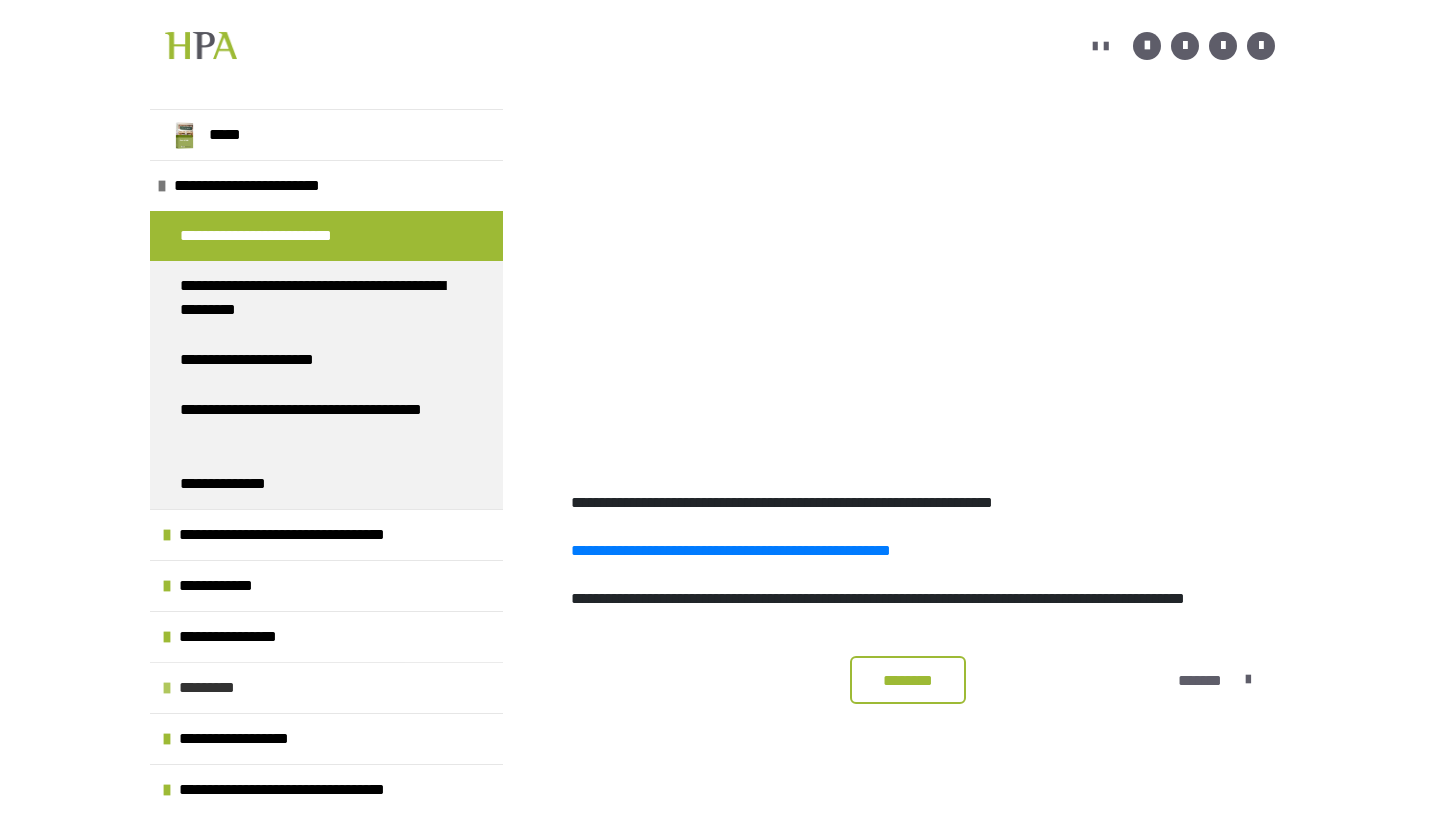 click on "*********" at bounding box center (221, 688) 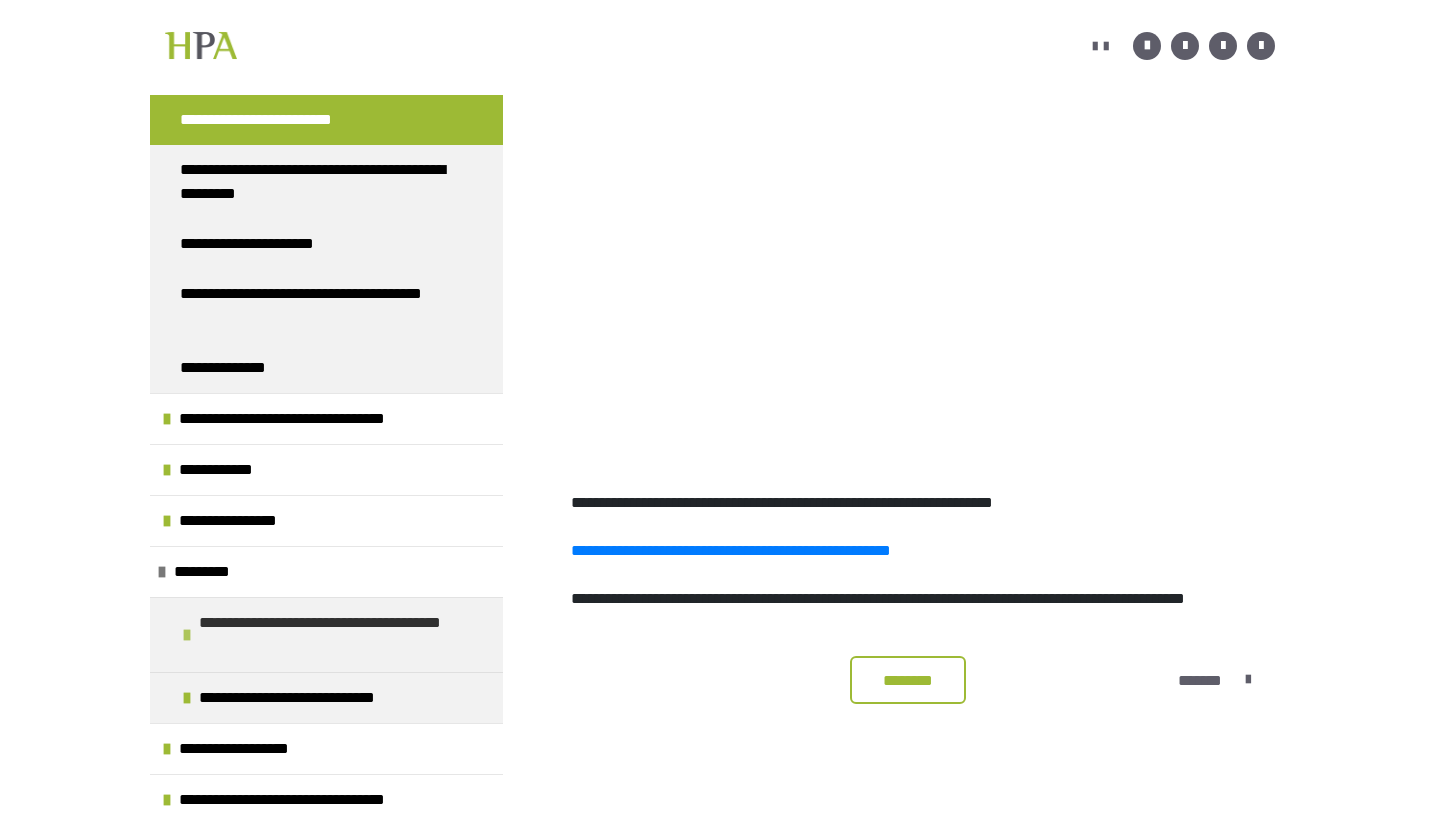 scroll, scrollTop: 116, scrollLeft: 0, axis: vertical 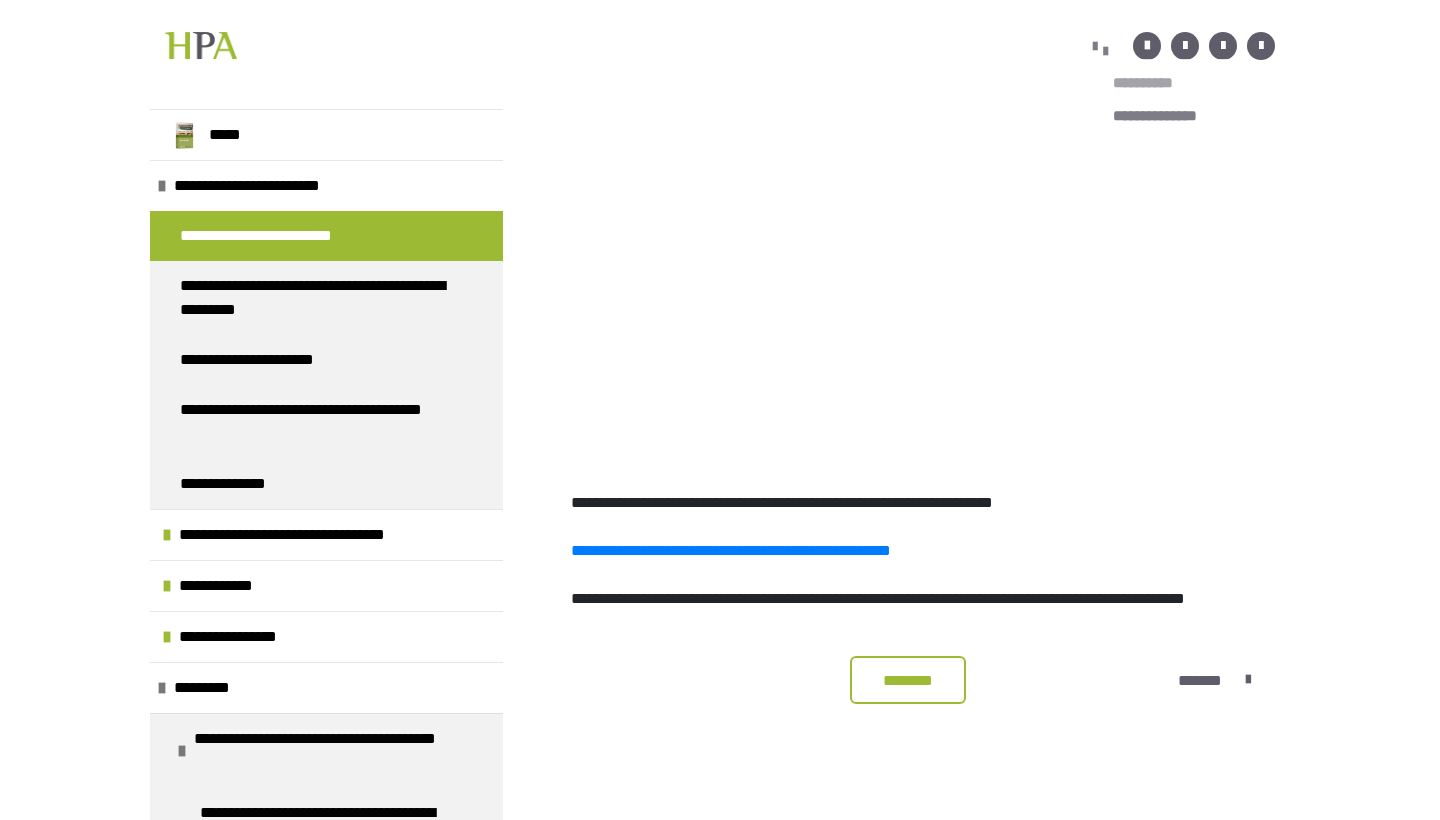 click on "**********" at bounding box center (1171, 83) 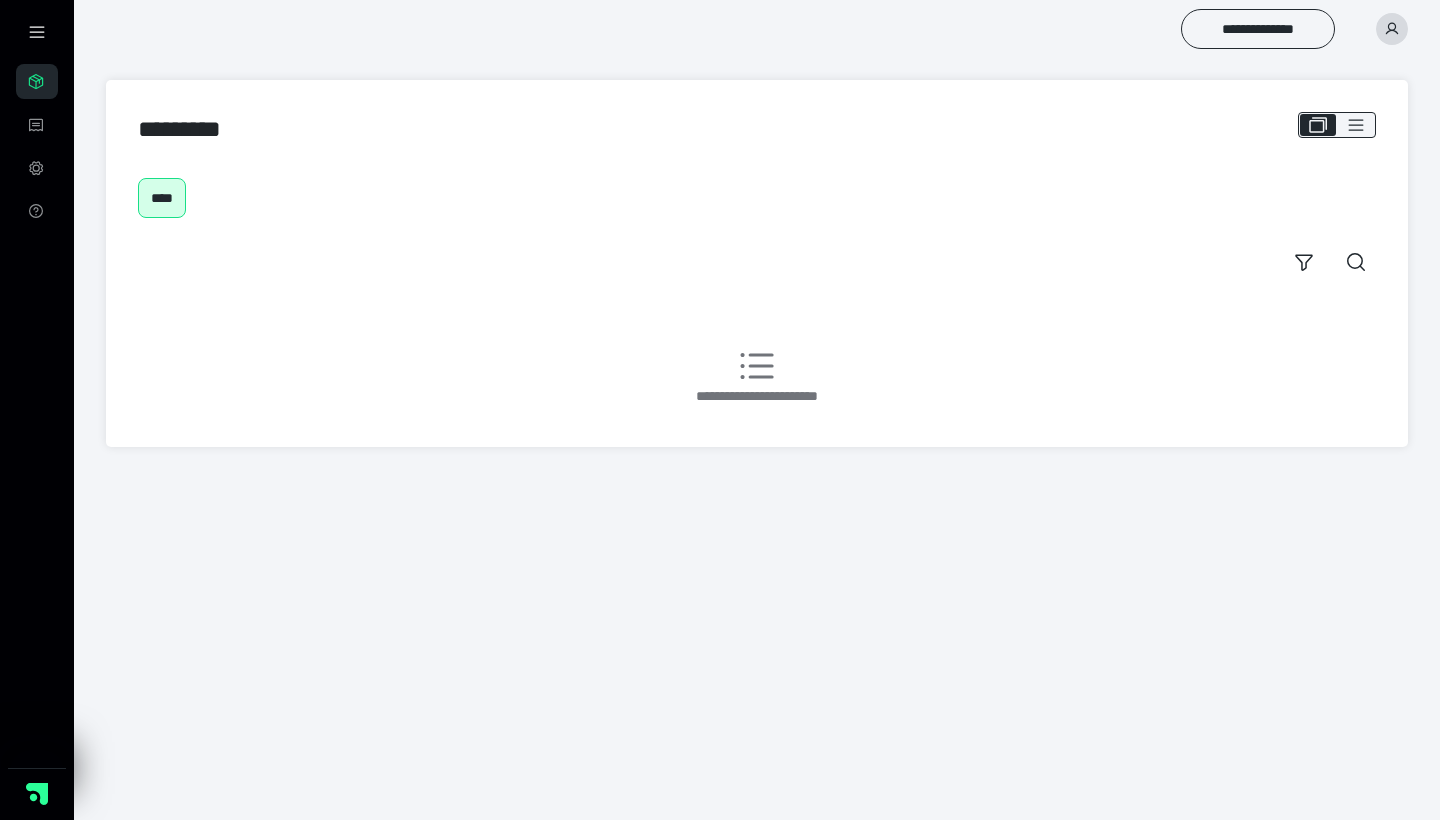 scroll, scrollTop: 0, scrollLeft: 0, axis: both 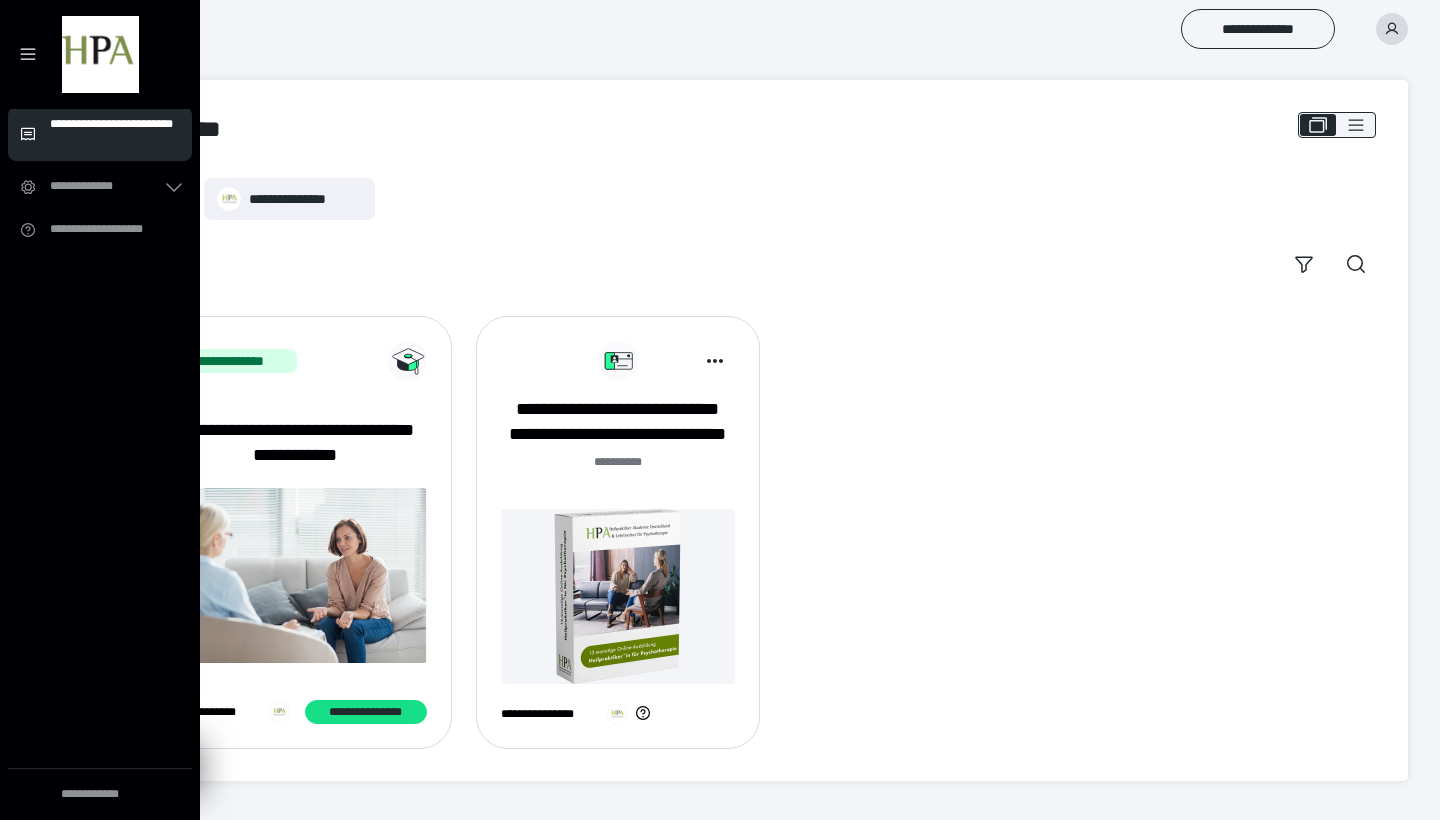 click on "**********" at bounding box center [115, 134] 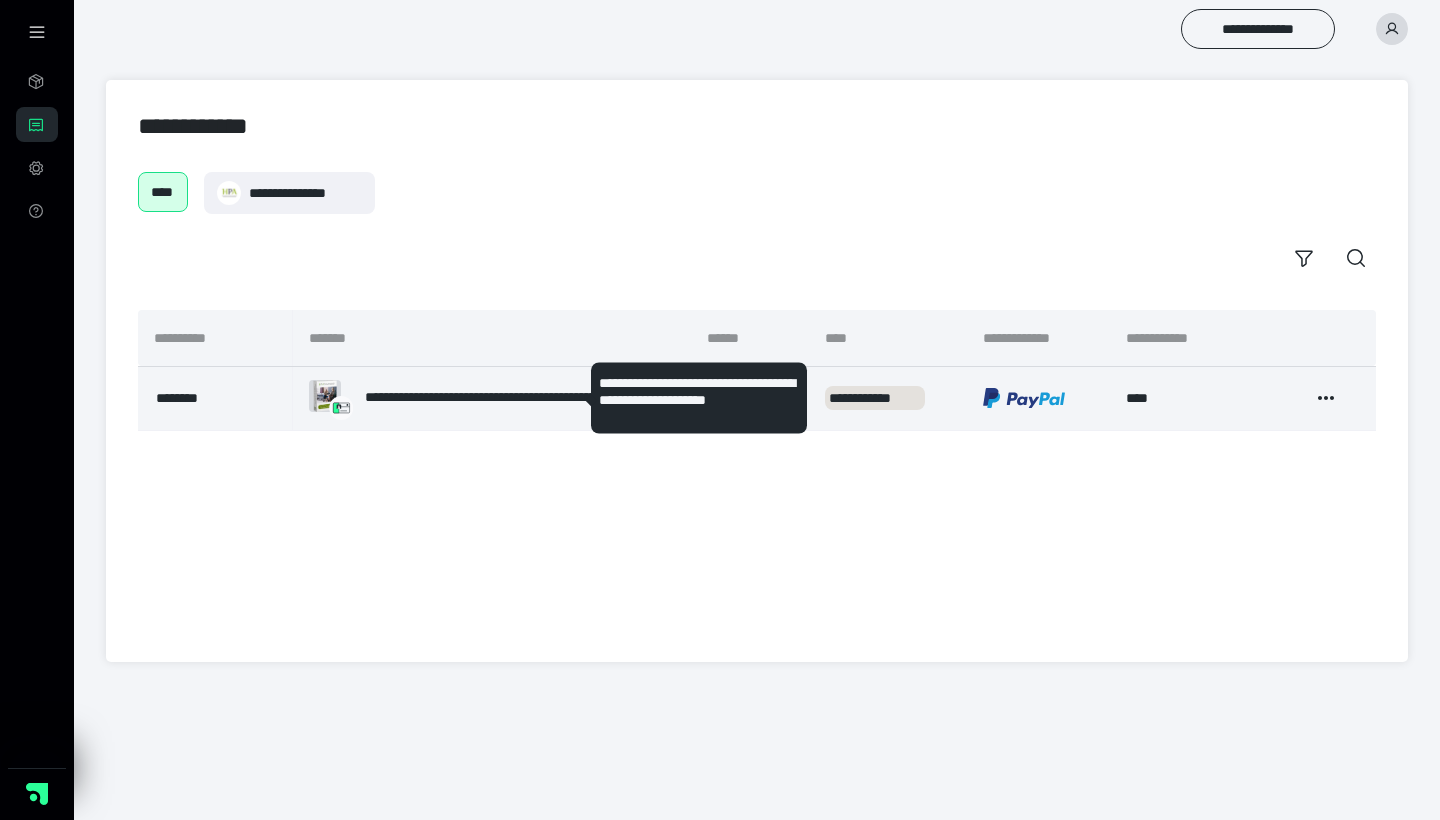 click on "**********" at bounding box center [487, 397] 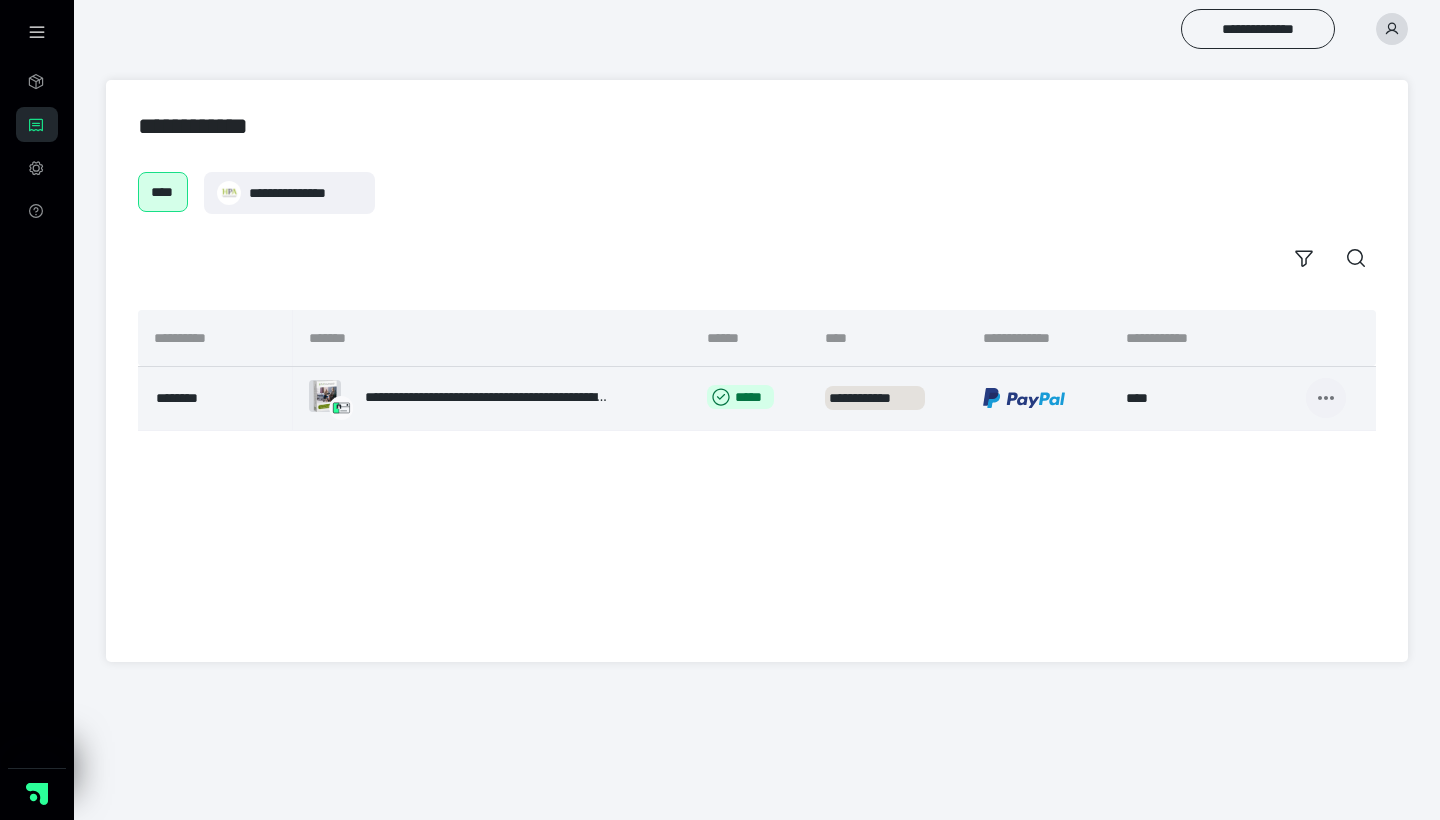 click 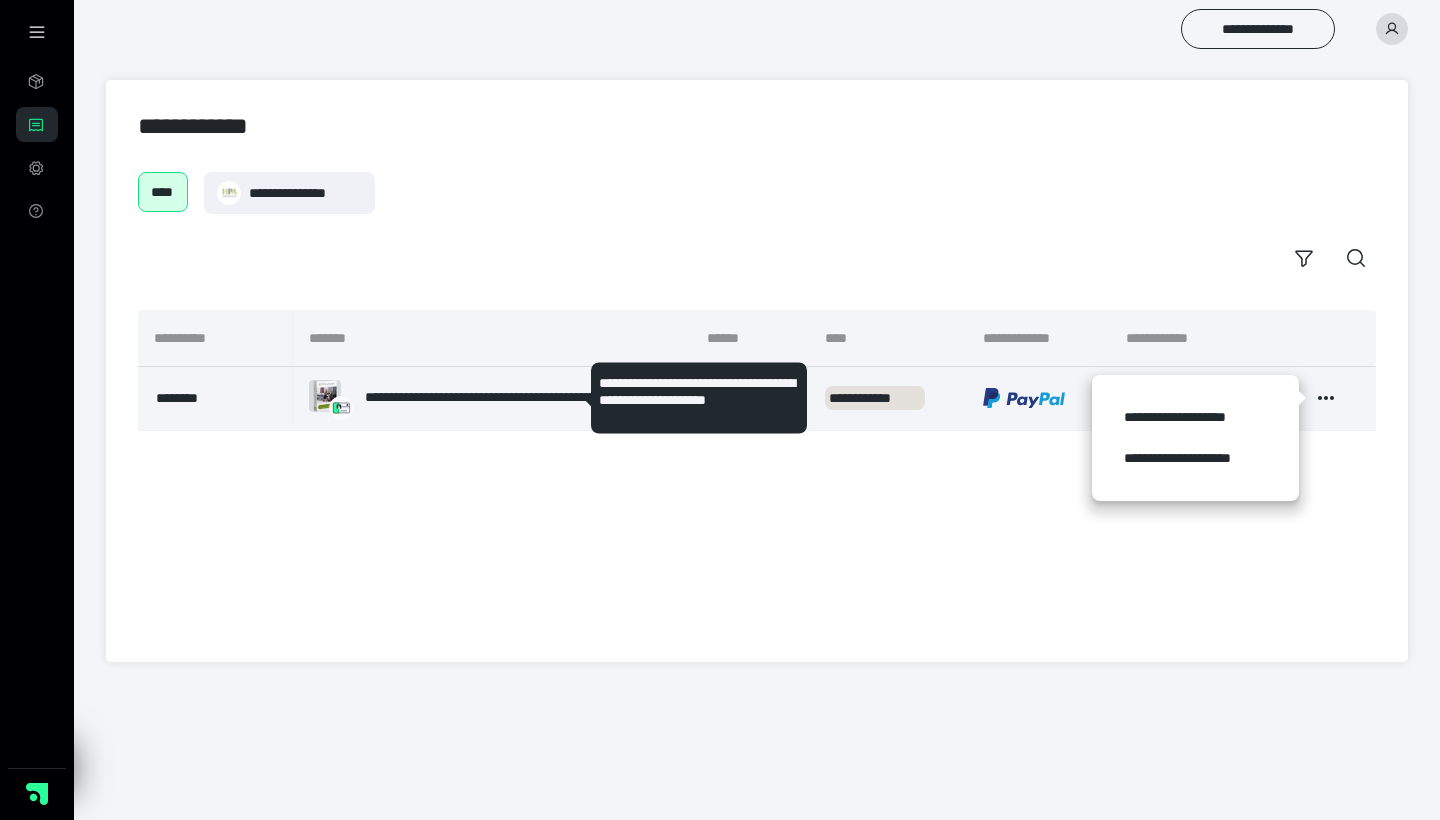 click on "**********" at bounding box center (459, 398) 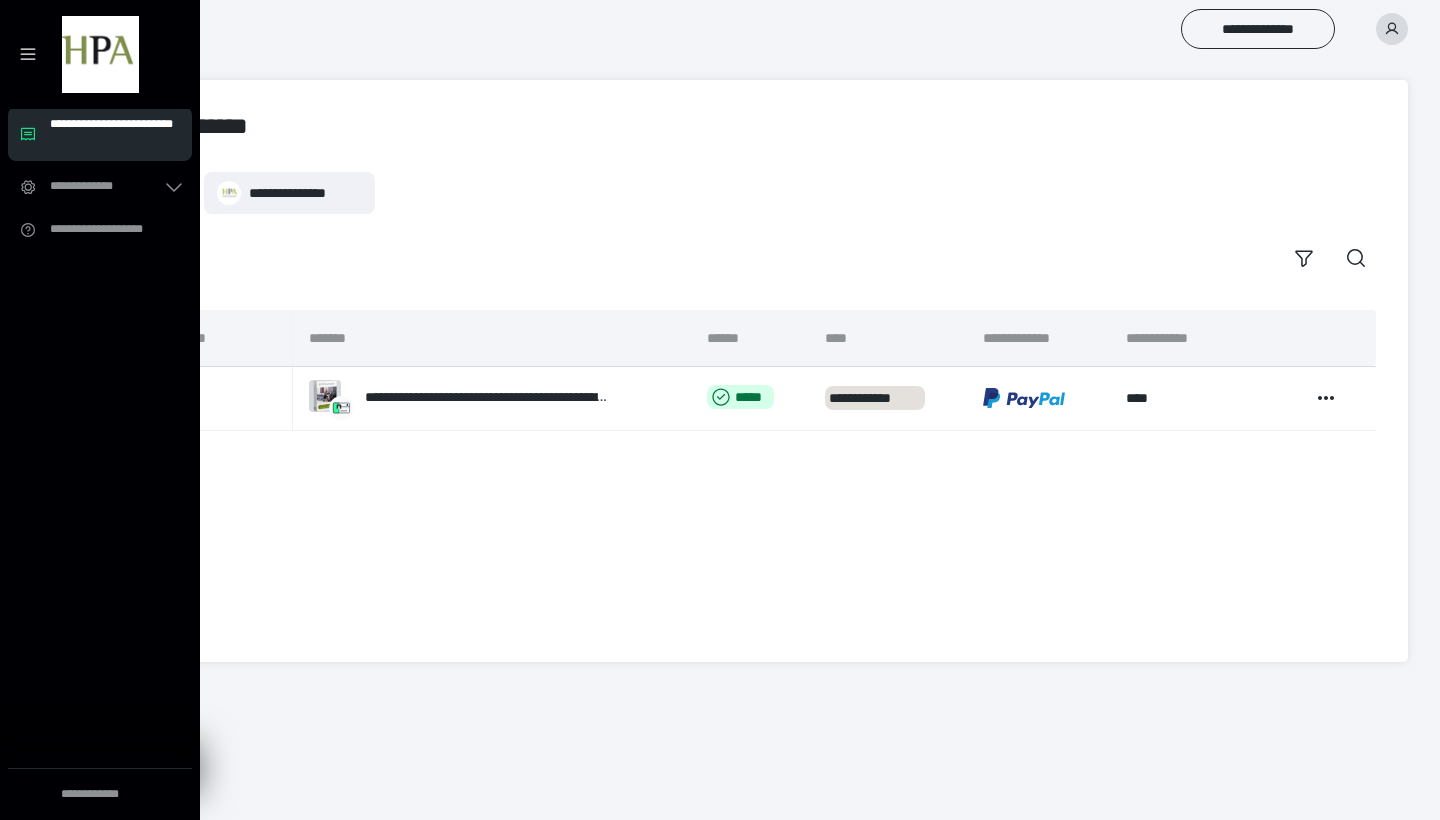 click on "**********" at bounding box center (115, 134) 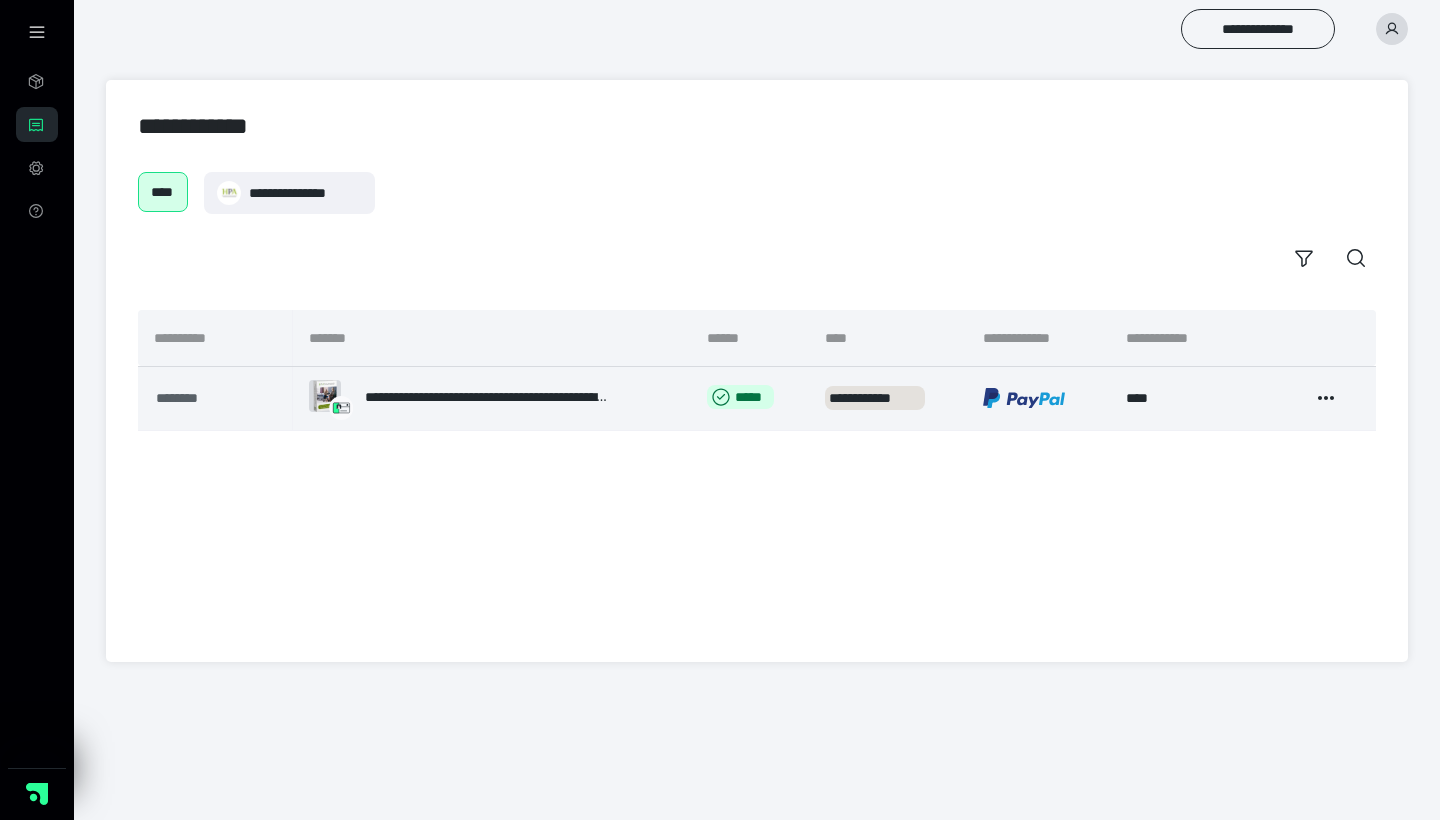 click on "********" at bounding box center (203, 398) 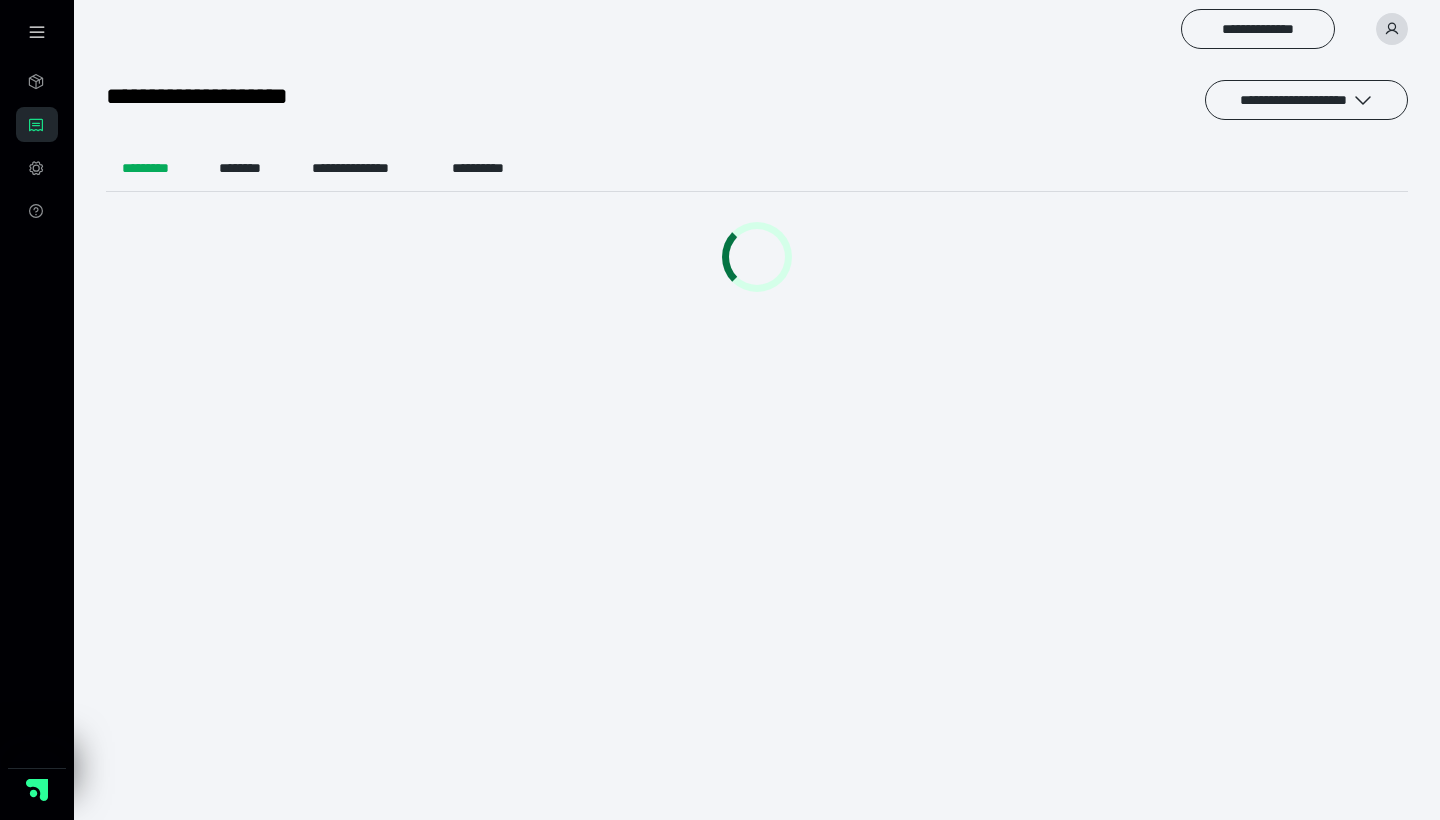 scroll, scrollTop: 0, scrollLeft: 0, axis: both 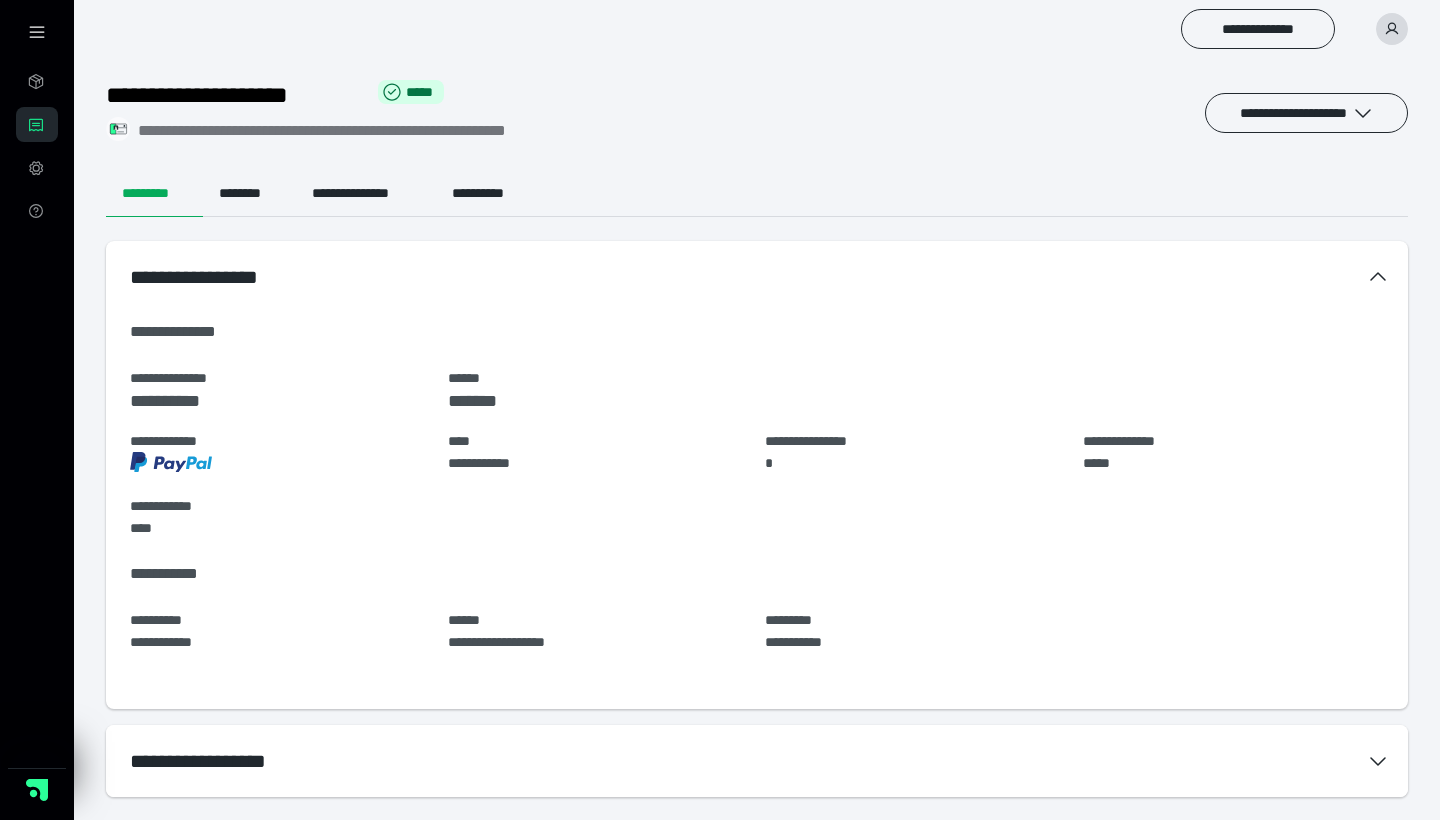 click 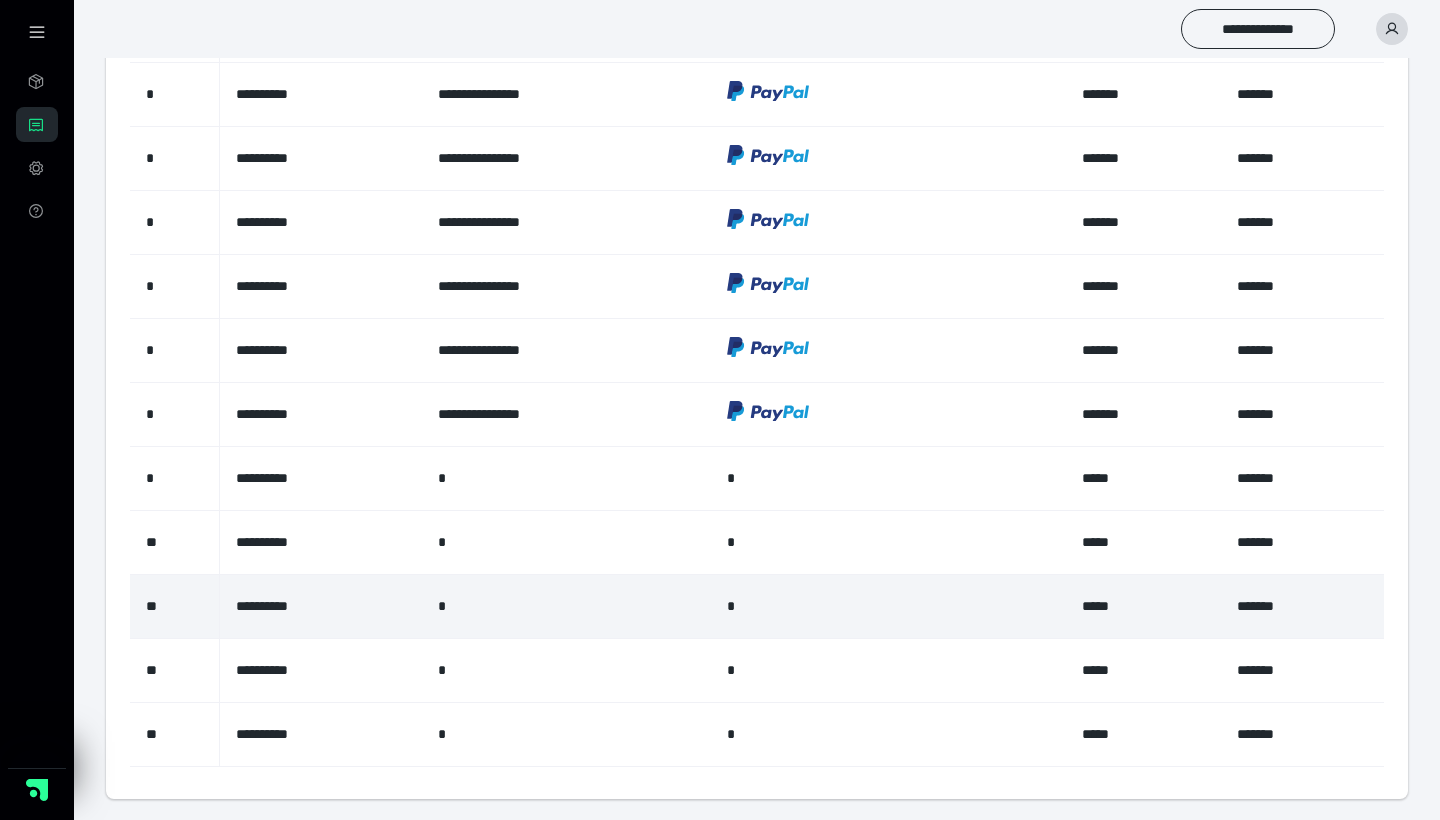 scroll, scrollTop: 925, scrollLeft: 0, axis: vertical 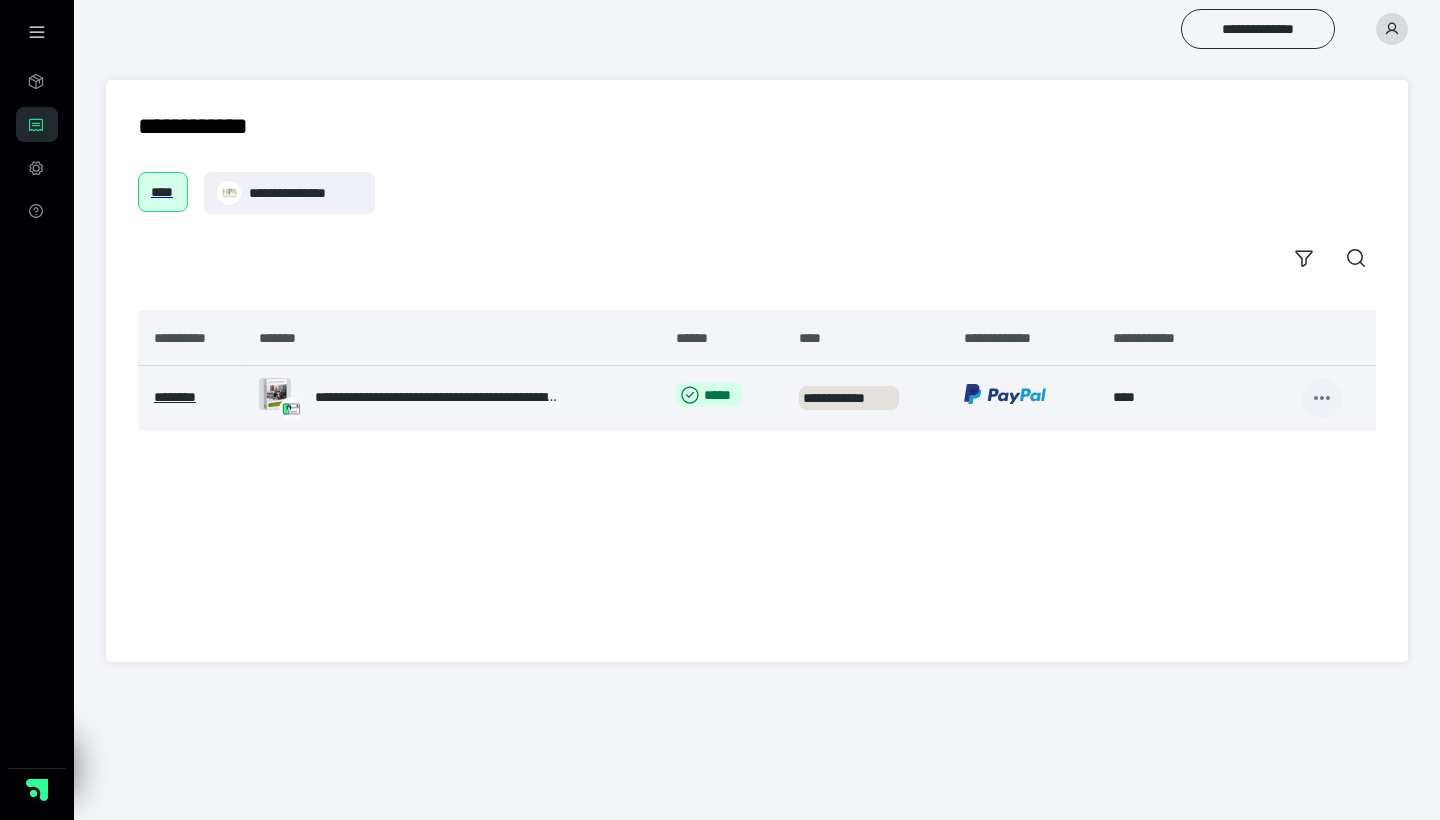 click 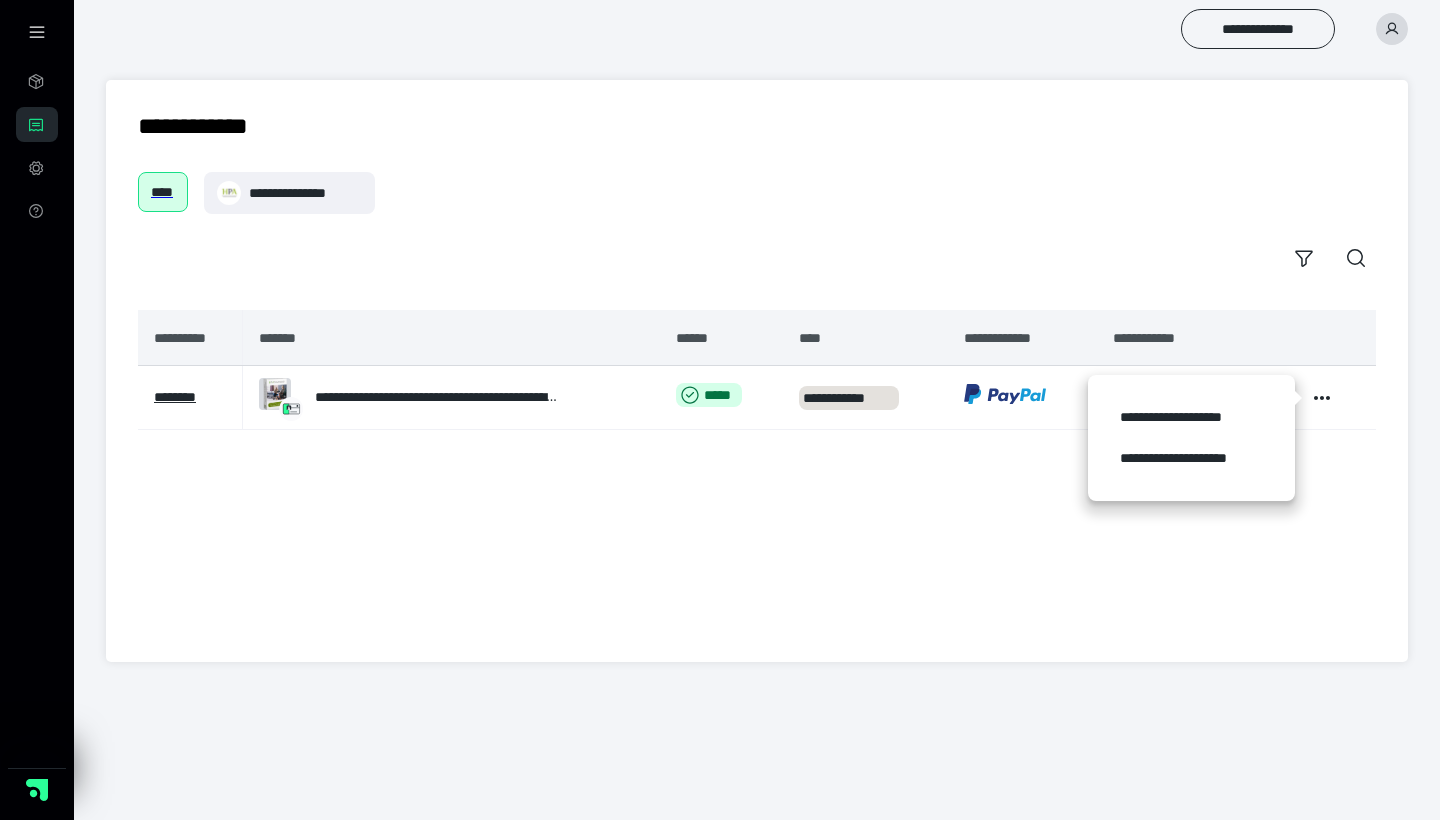 click 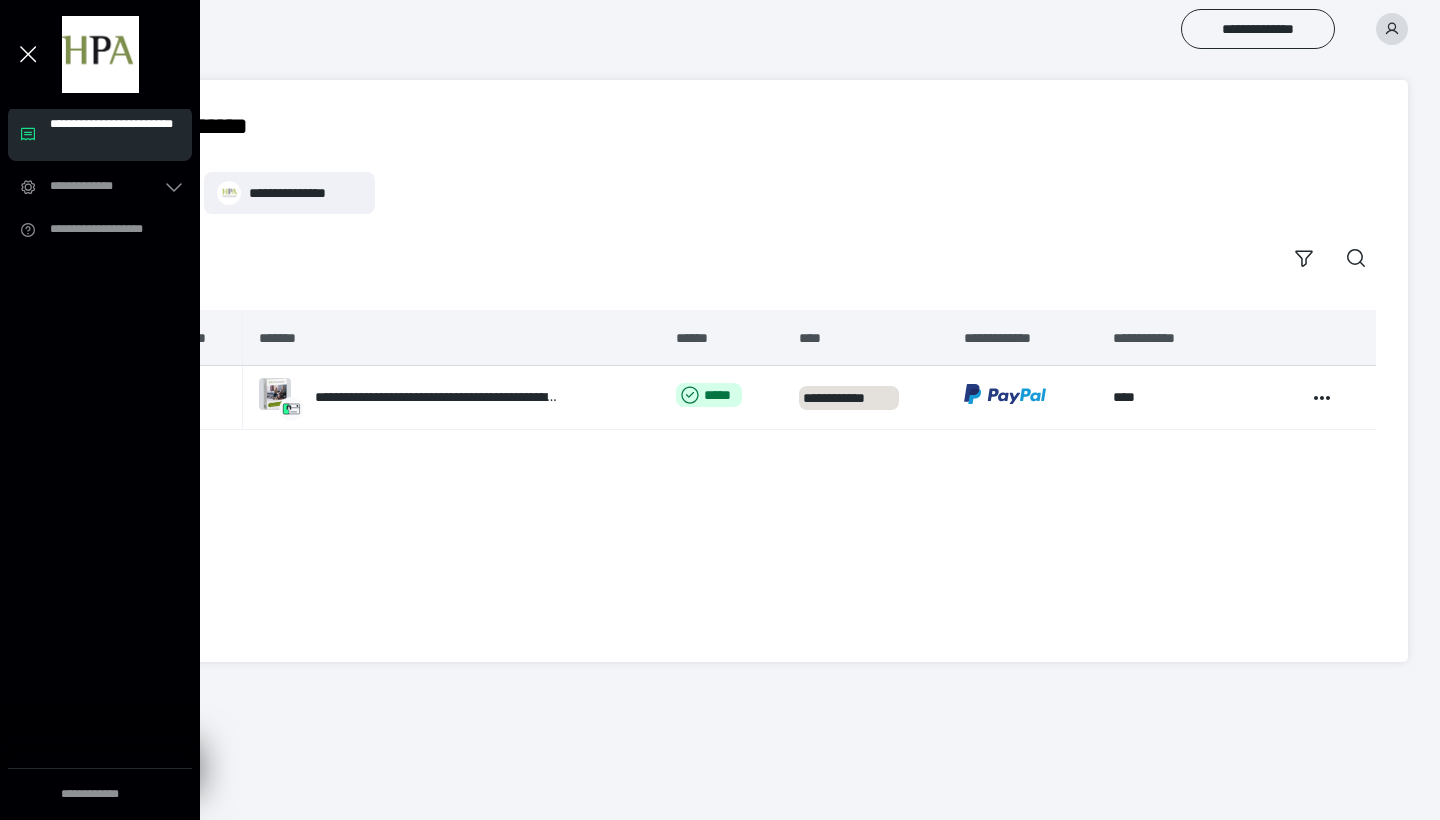 click on "**********" at bounding box center (115, 134) 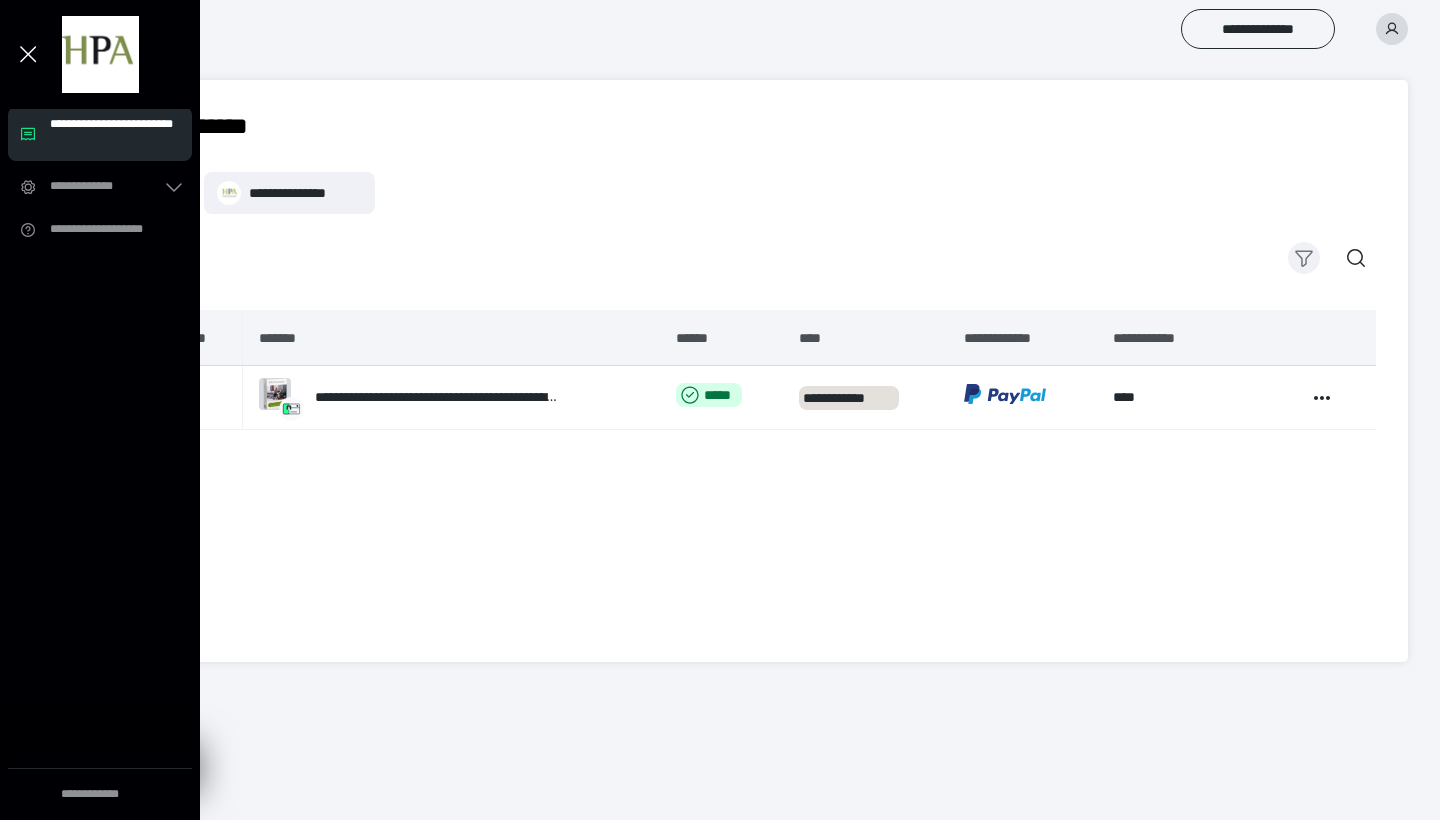 click 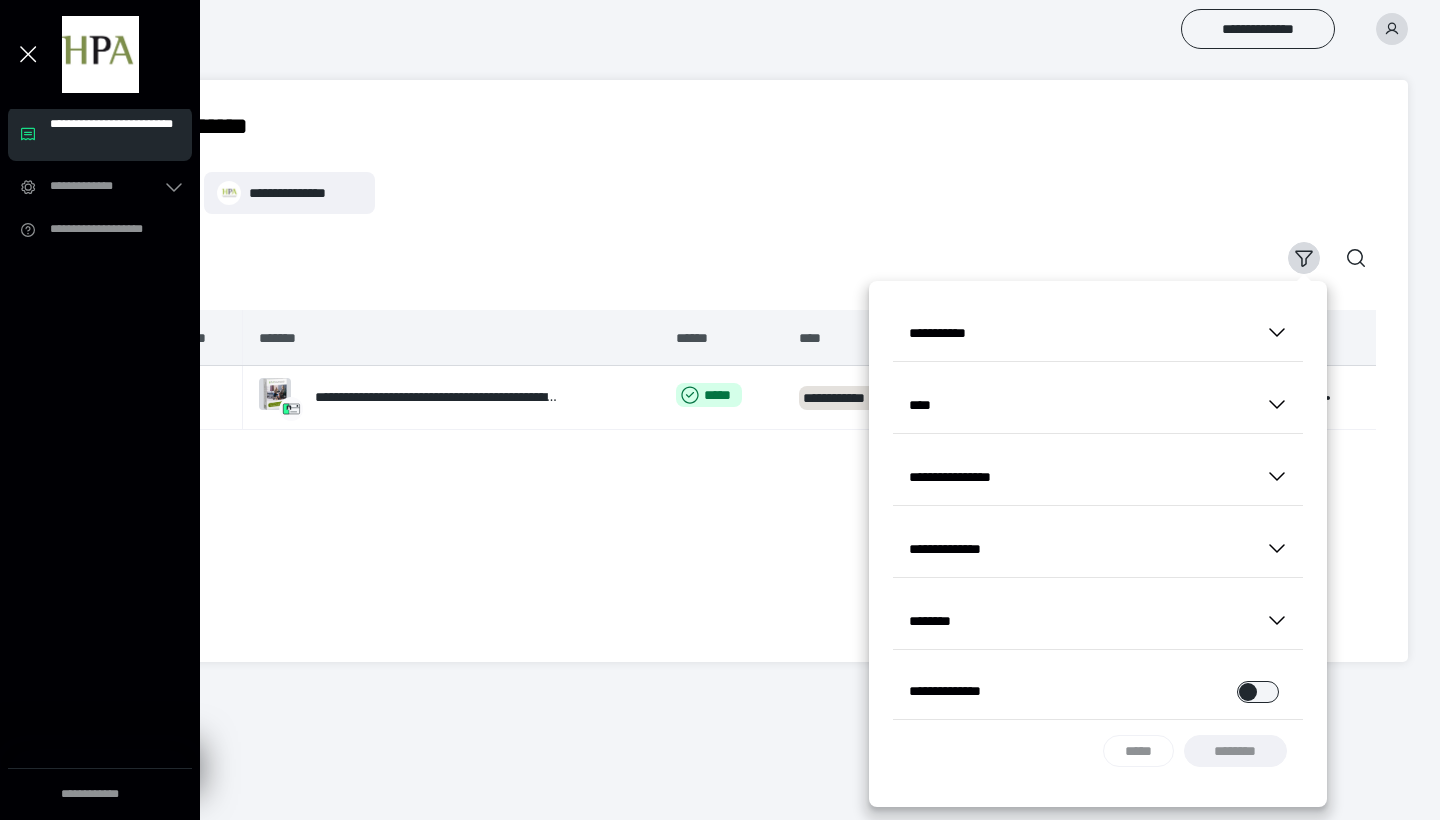 click 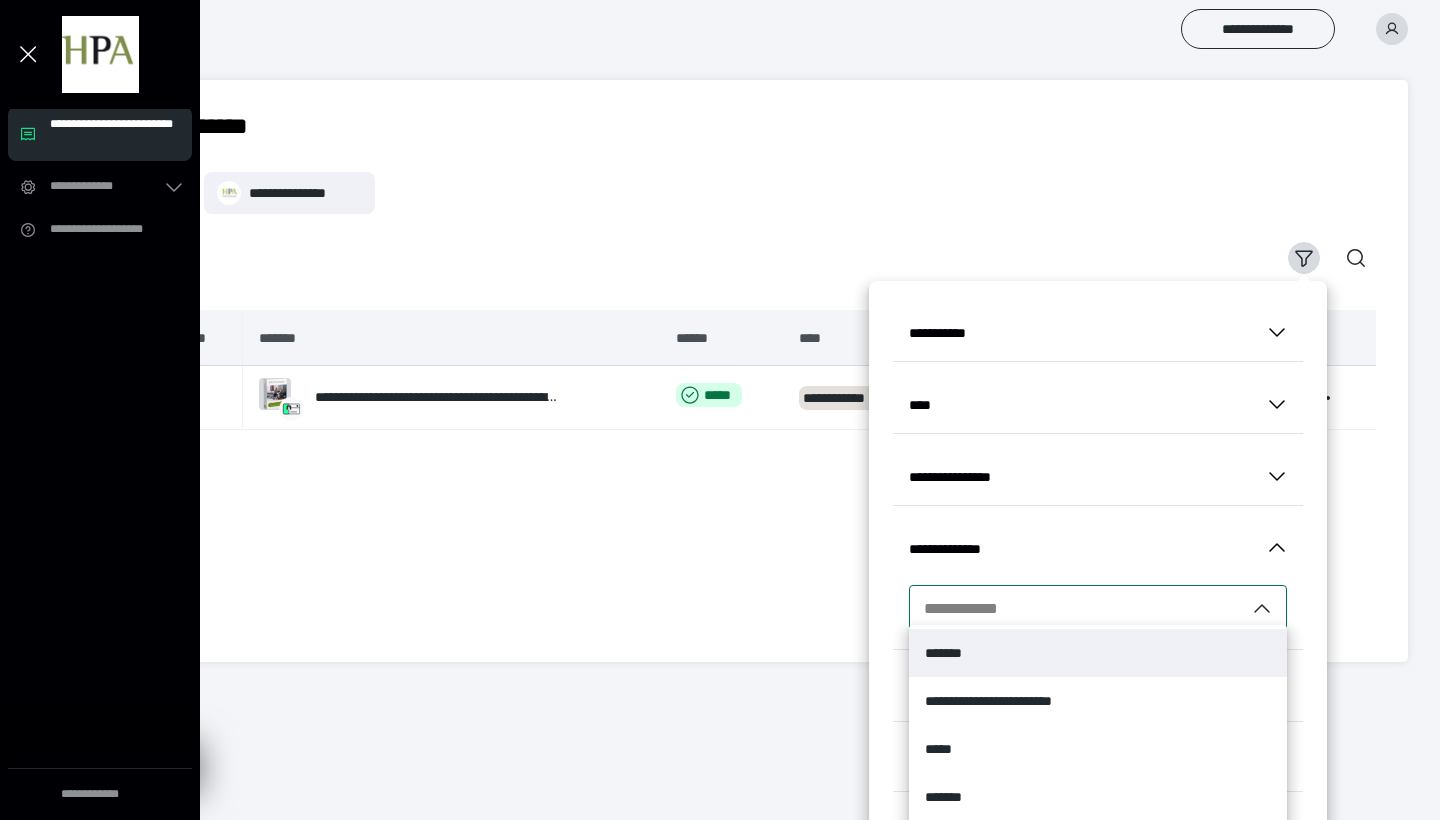 scroll, scrollTop: 105, scrollLeft: 0, axis: vertical 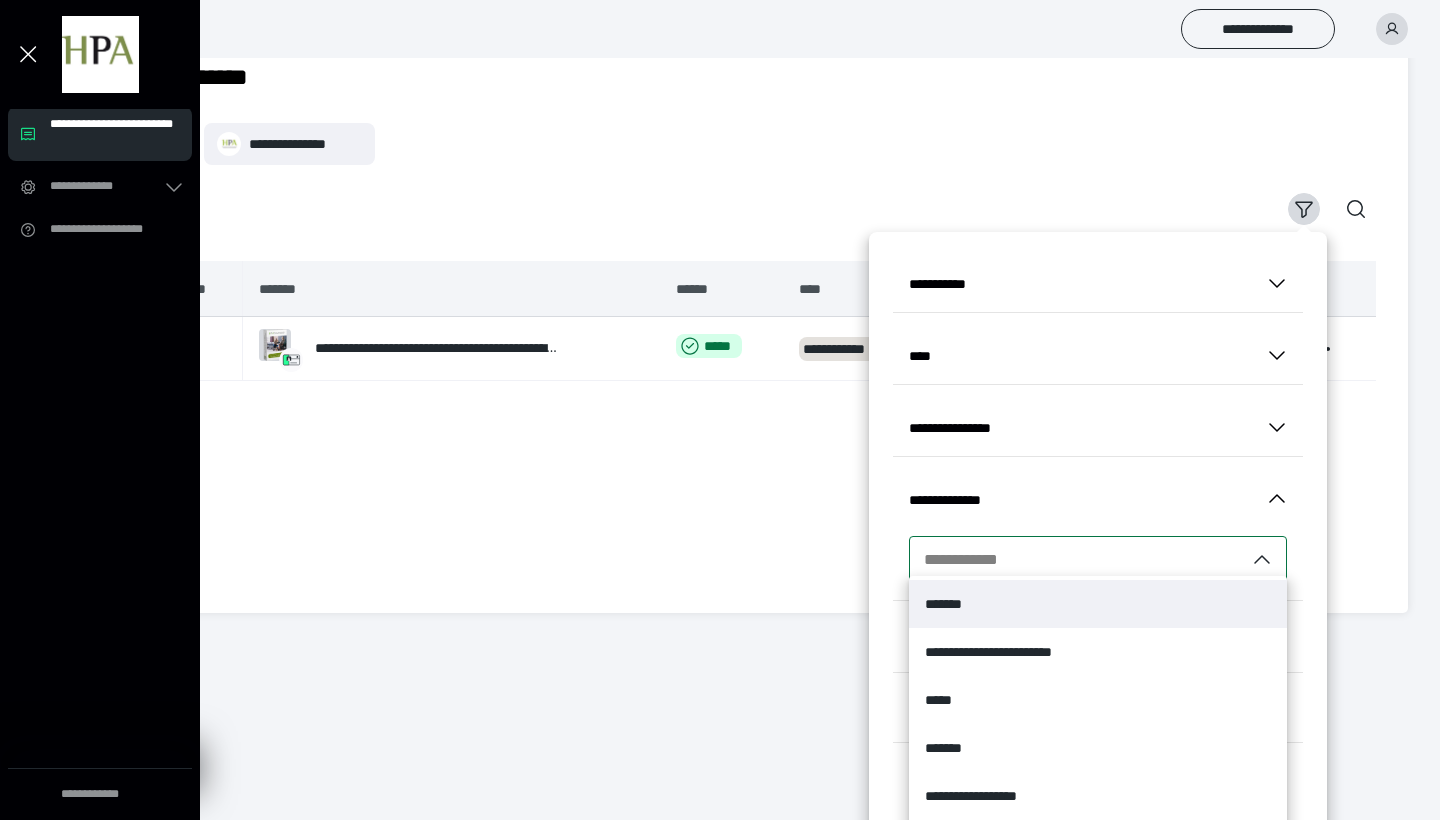 click on "**********" at bounding box center (757, 322) 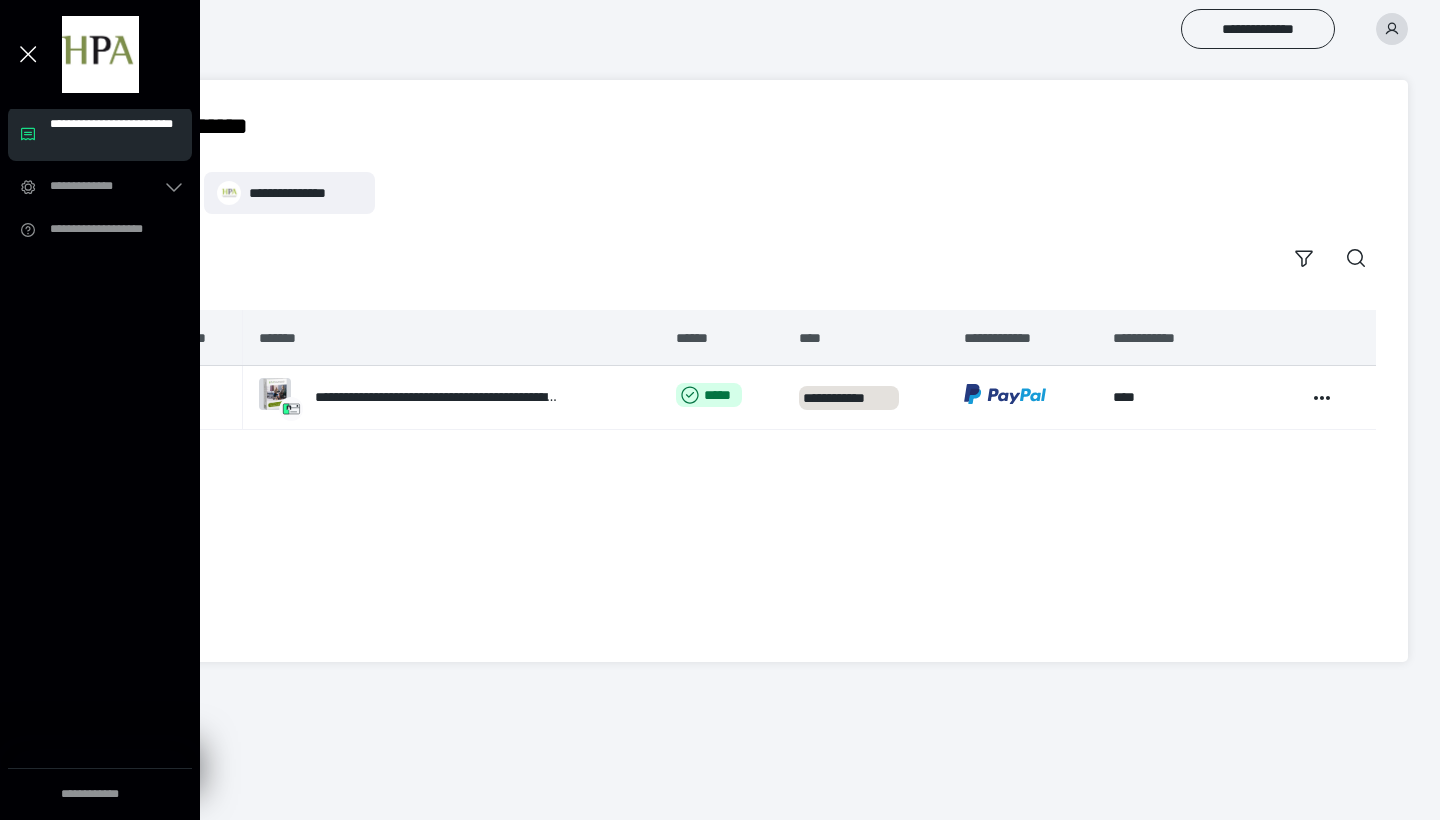 scroll, scrollTop: 0, scrollLeft: 0, axis: both 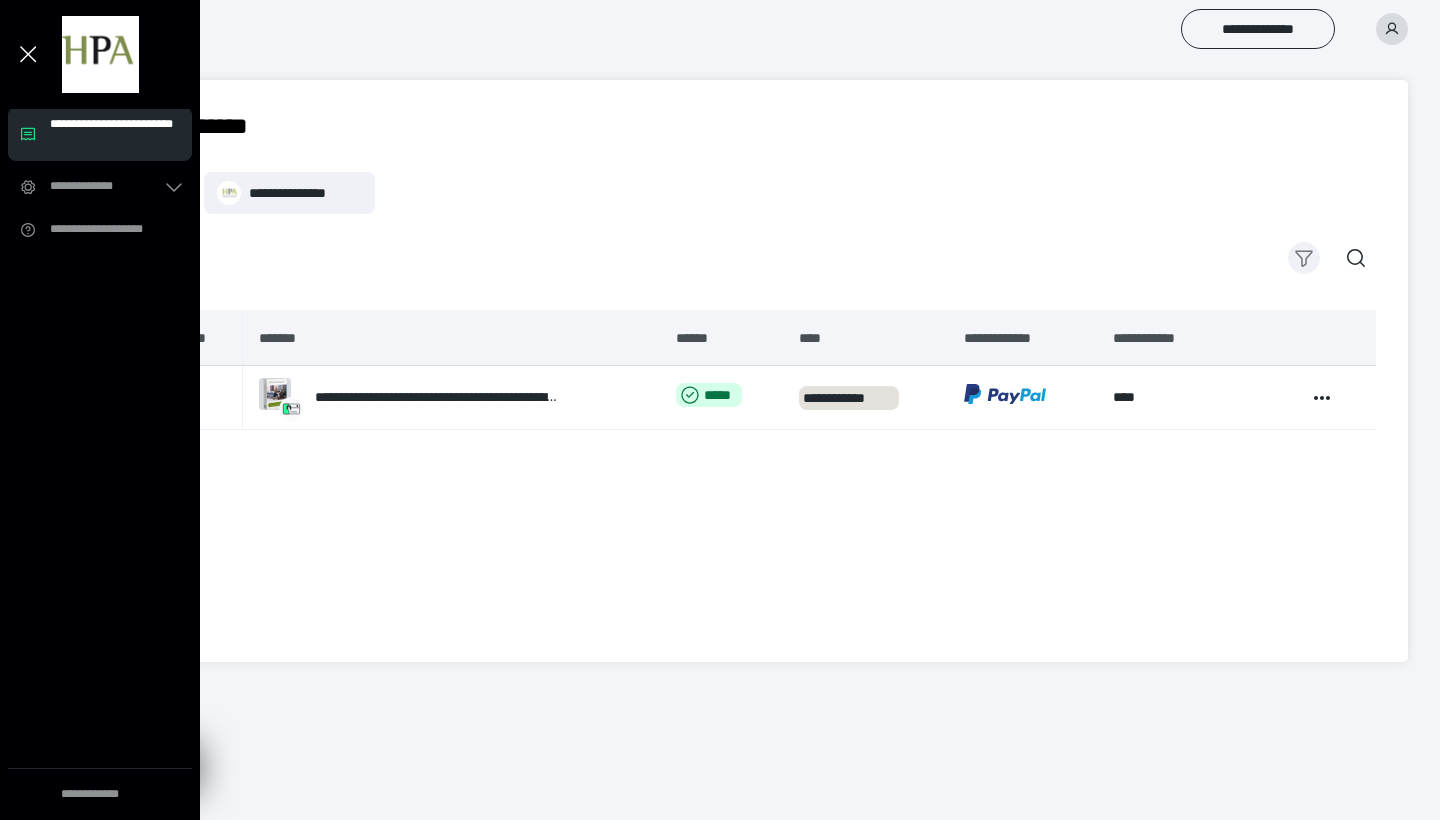 click 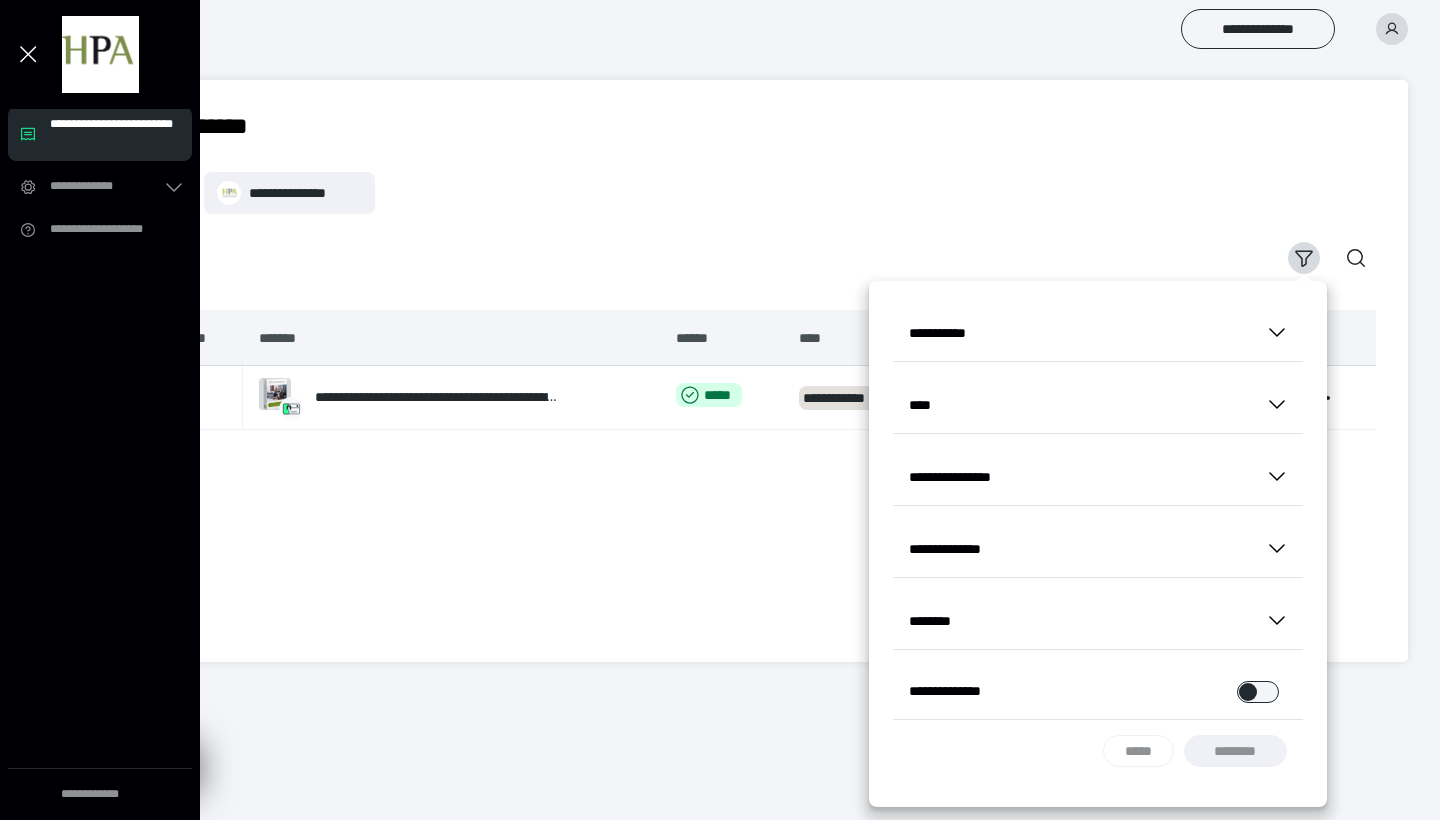 click 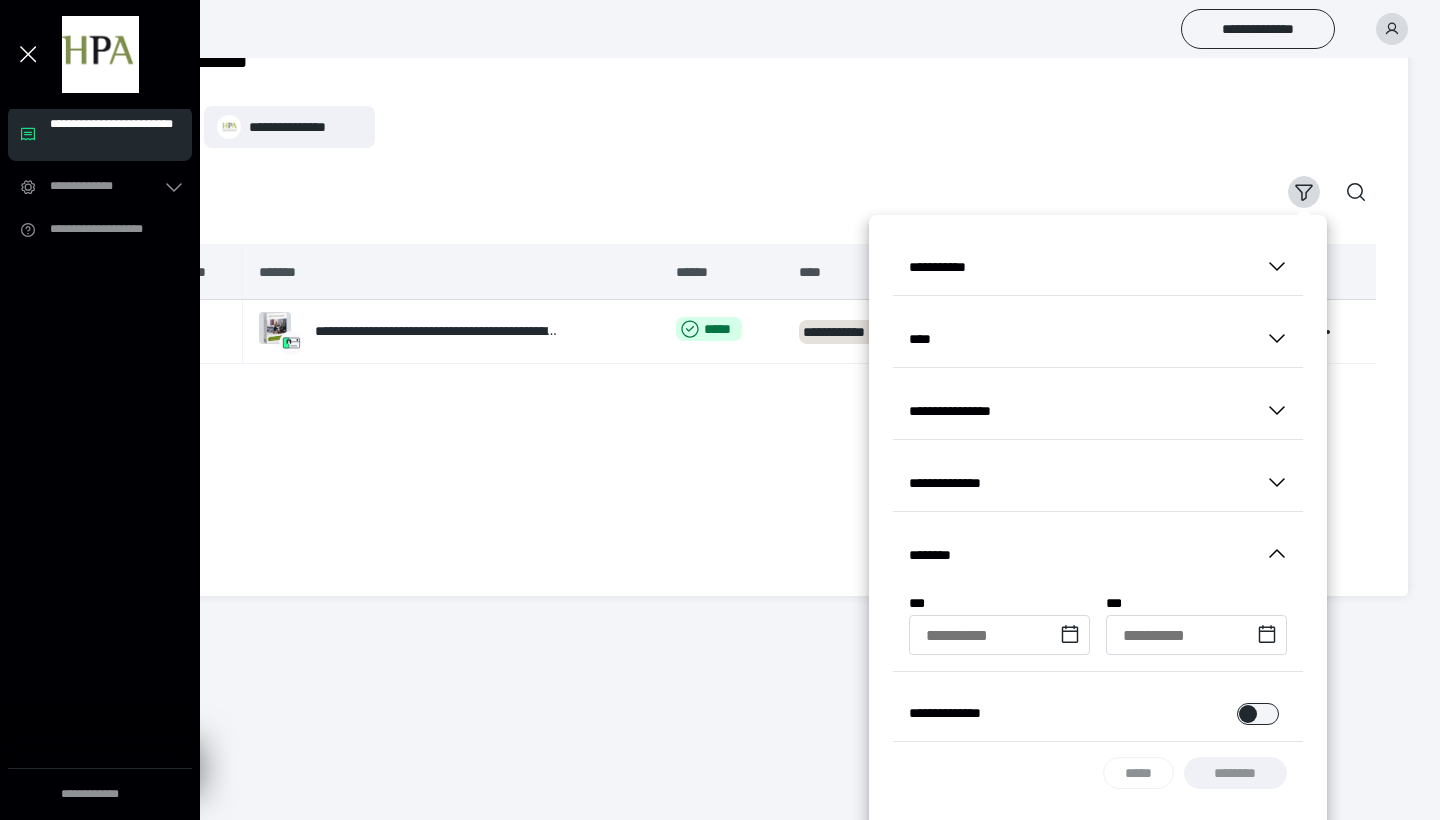 scroll, scrollTop: 65, scrollLeft: 0, axis: vertical 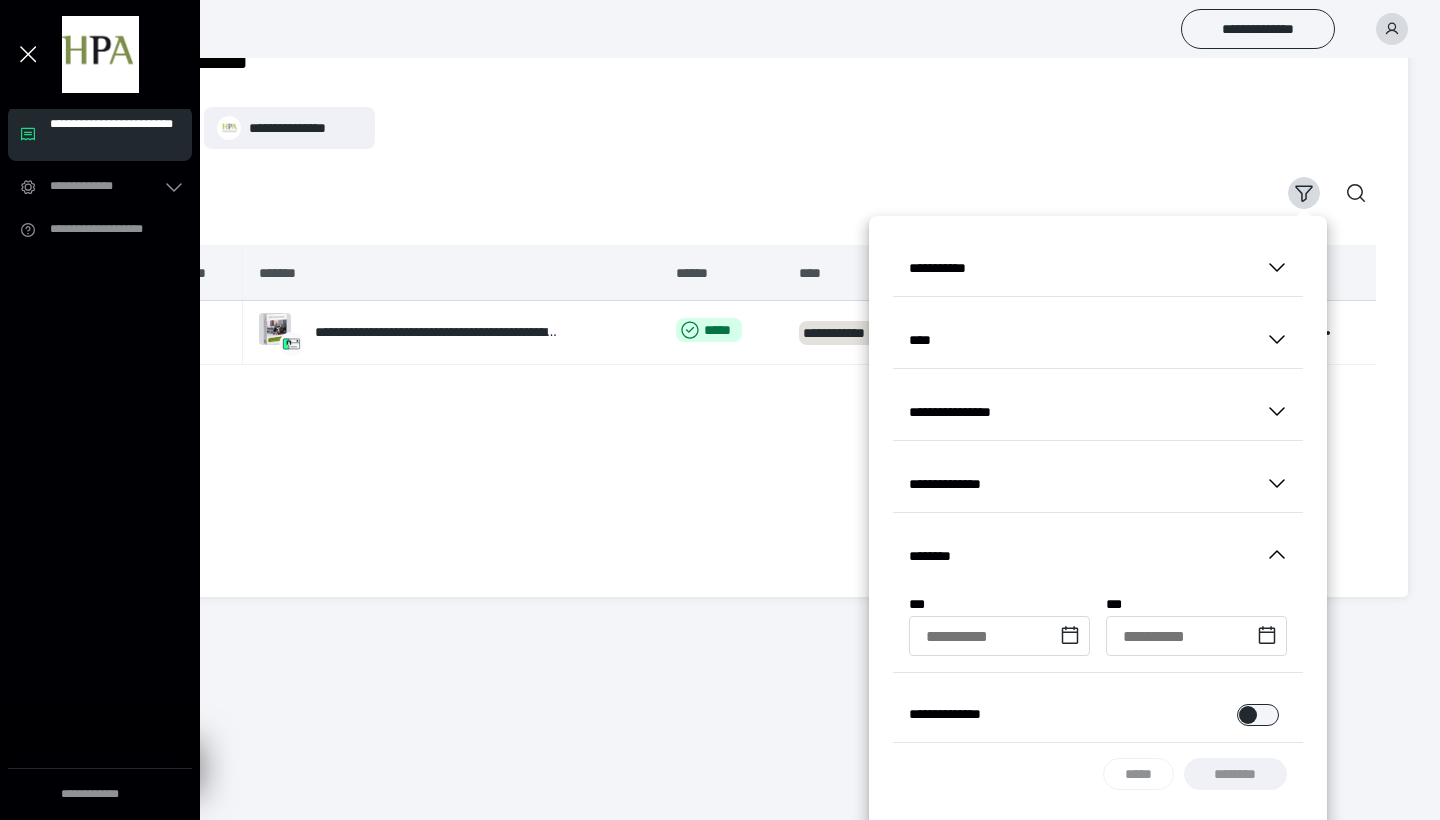 click on "**********" at bounding box center (757, 405) 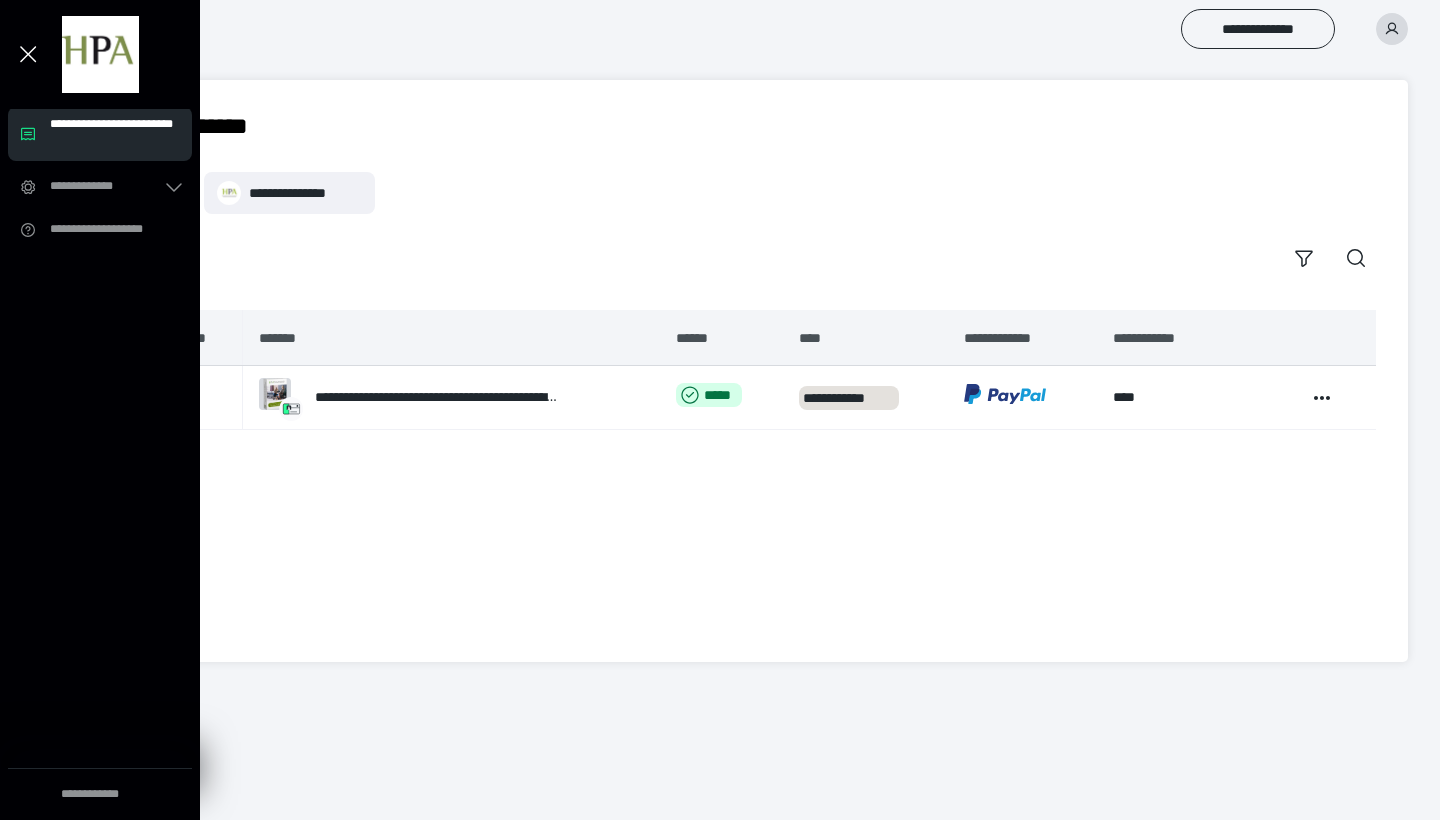scroll, scrollTop: 0, scrollLeft: 0, axis: both 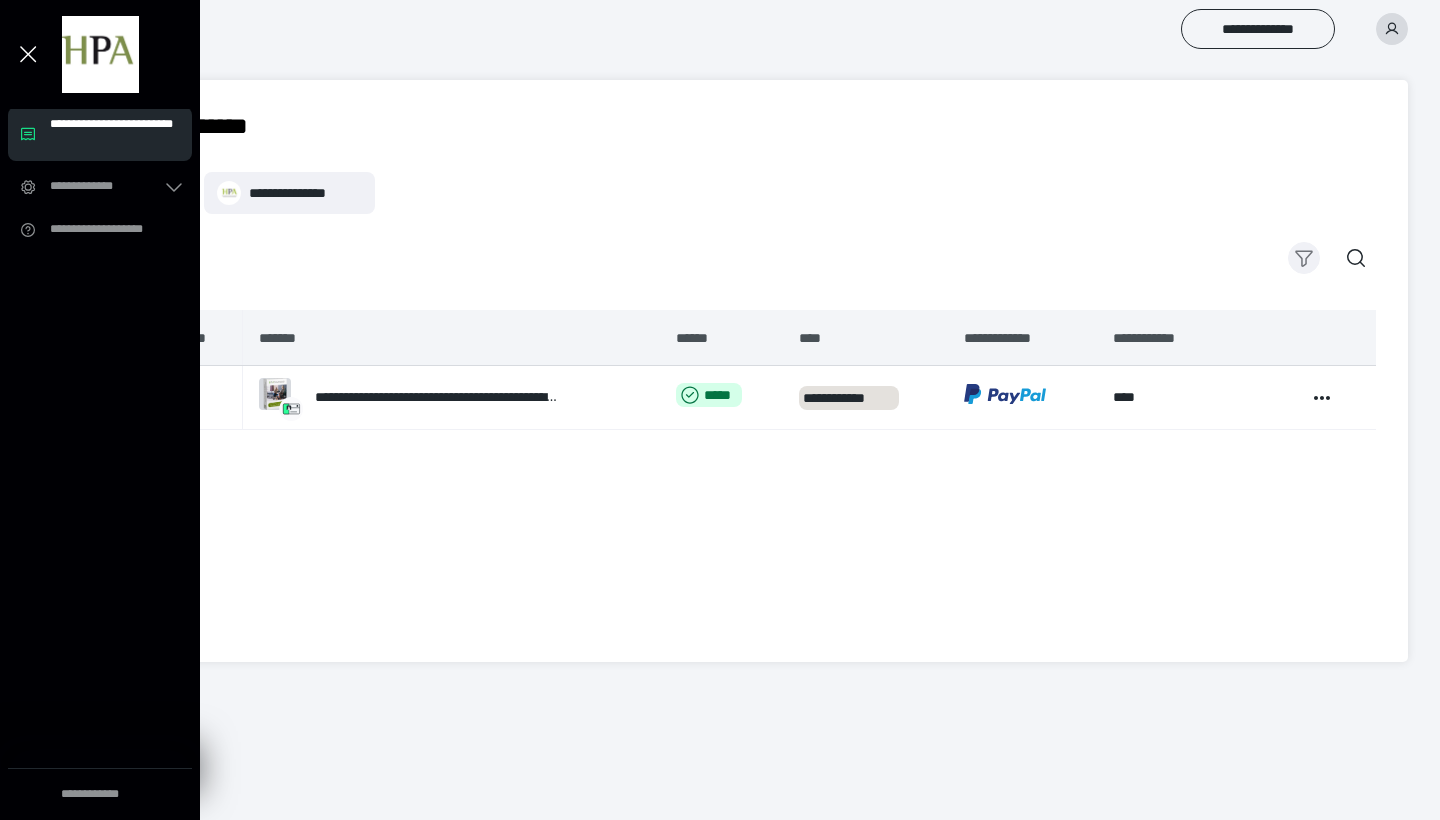 click 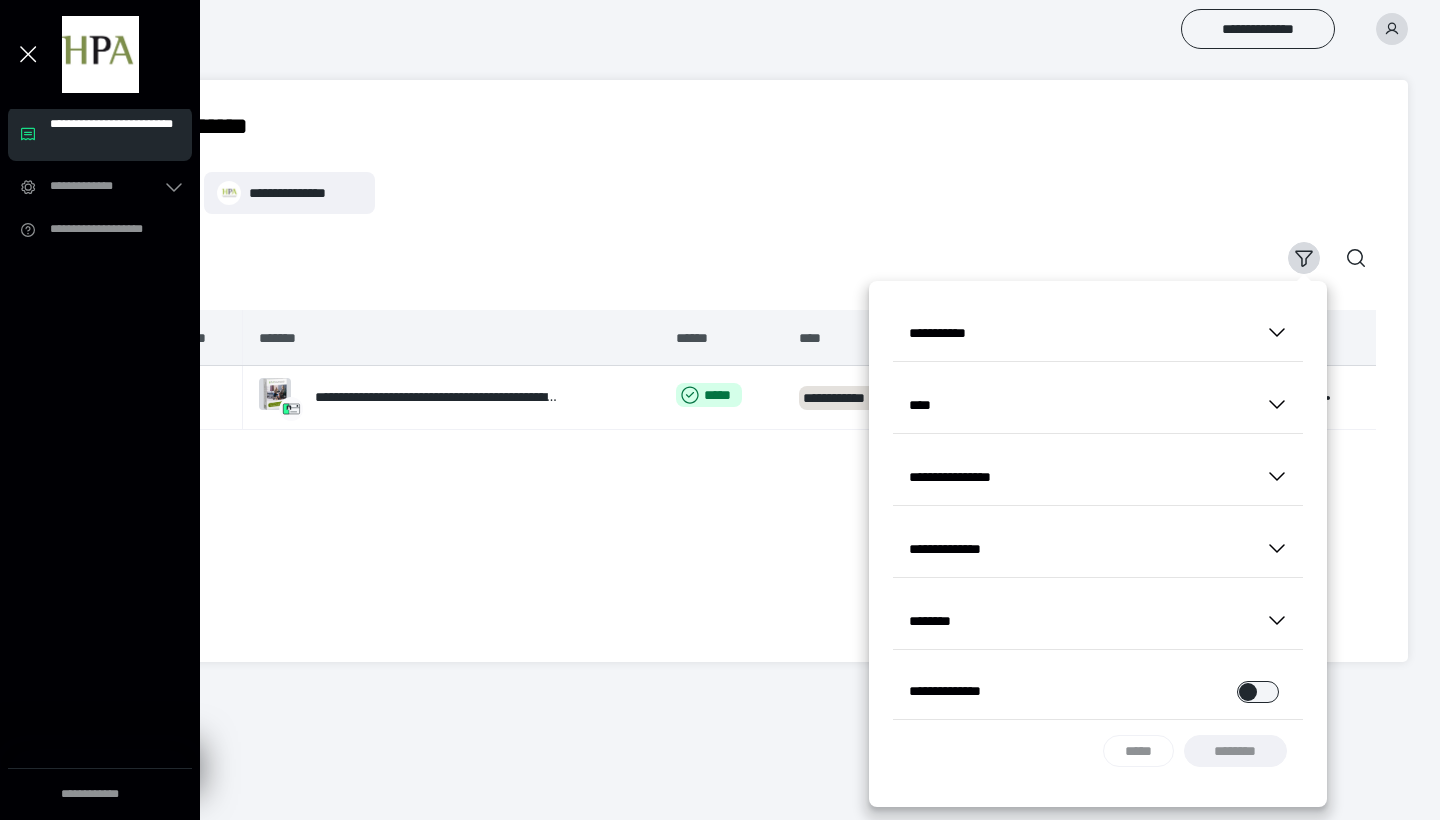 click 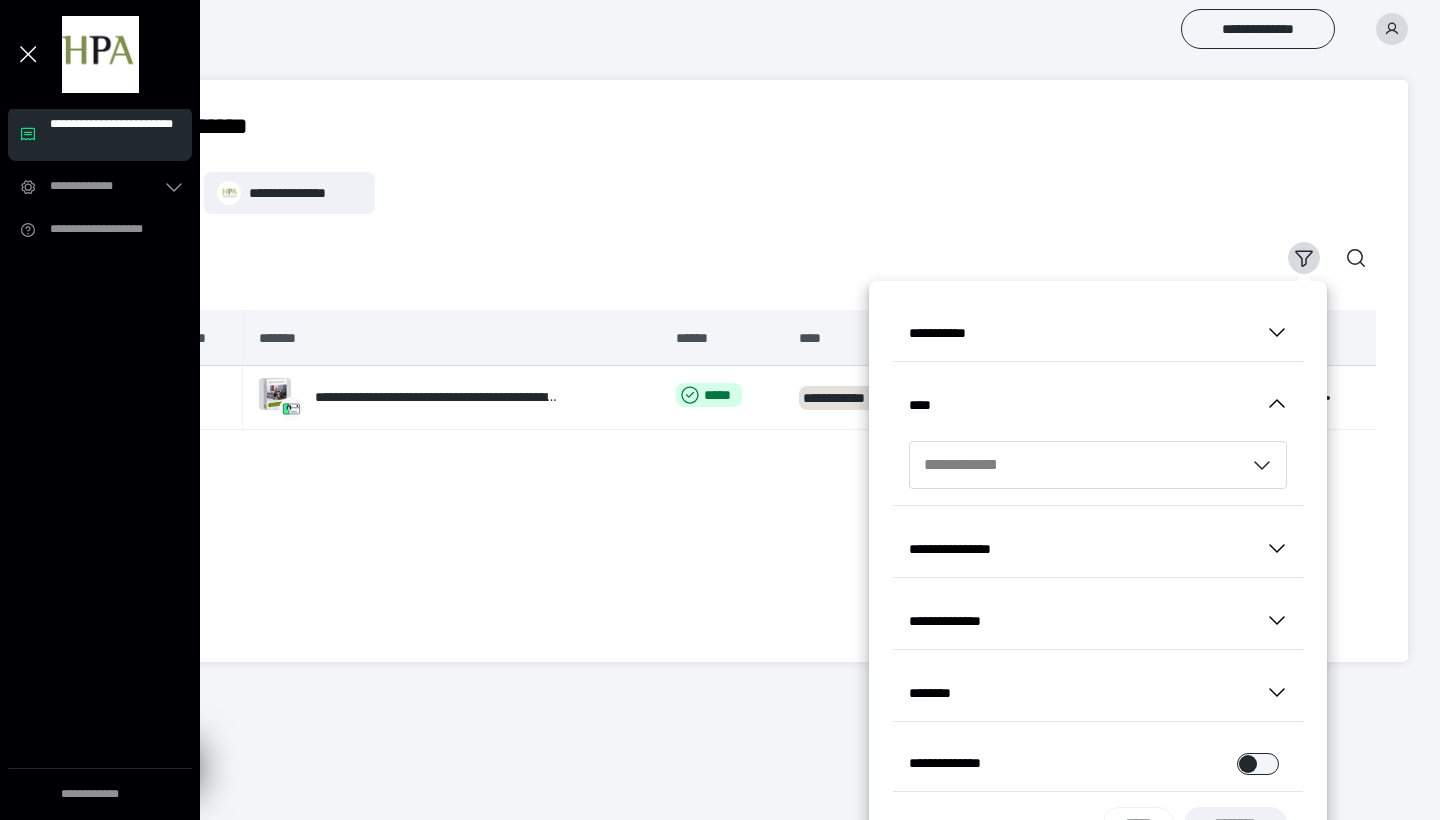 click 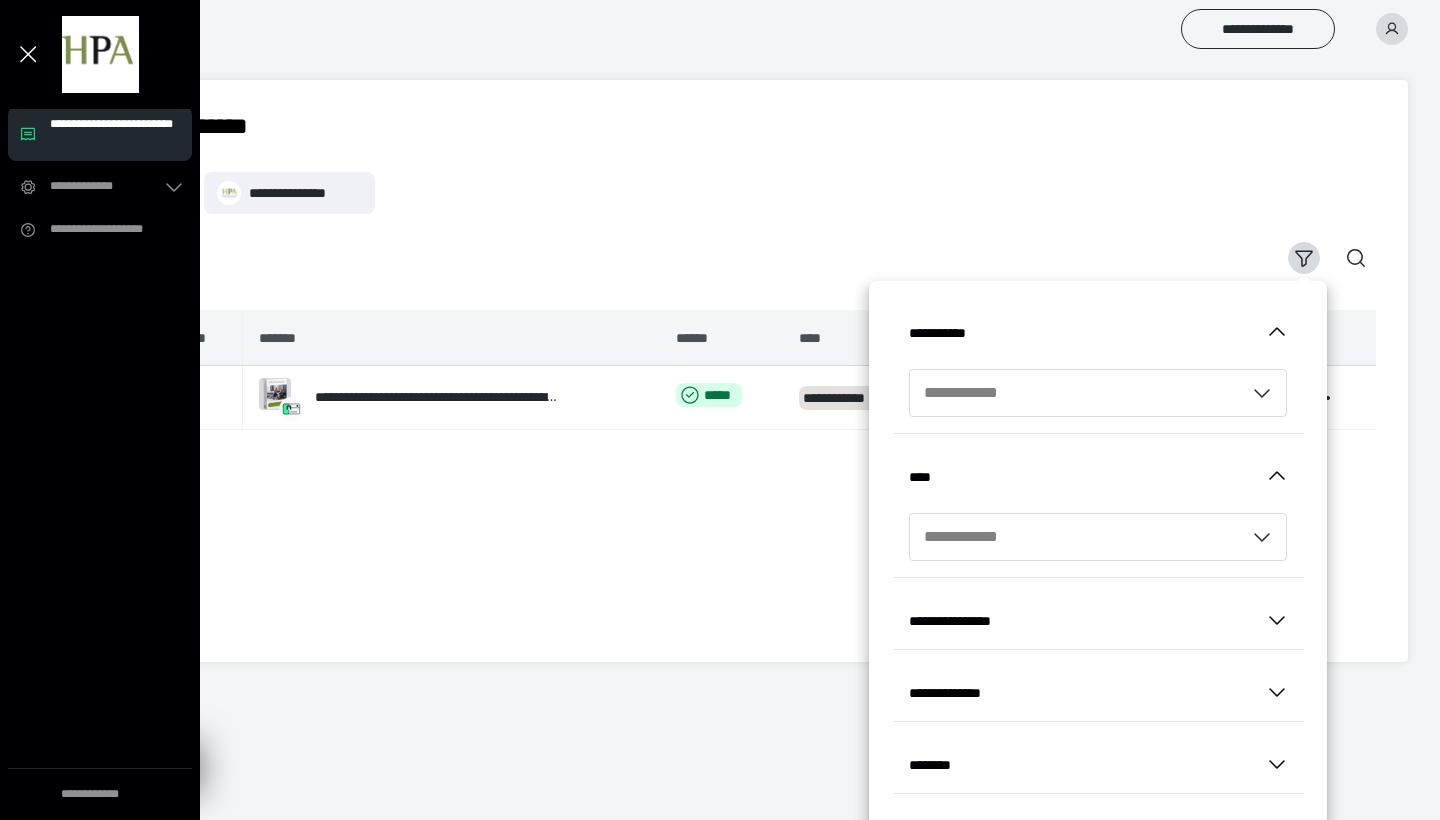 click on "**********" at bounding box center [757, 126] 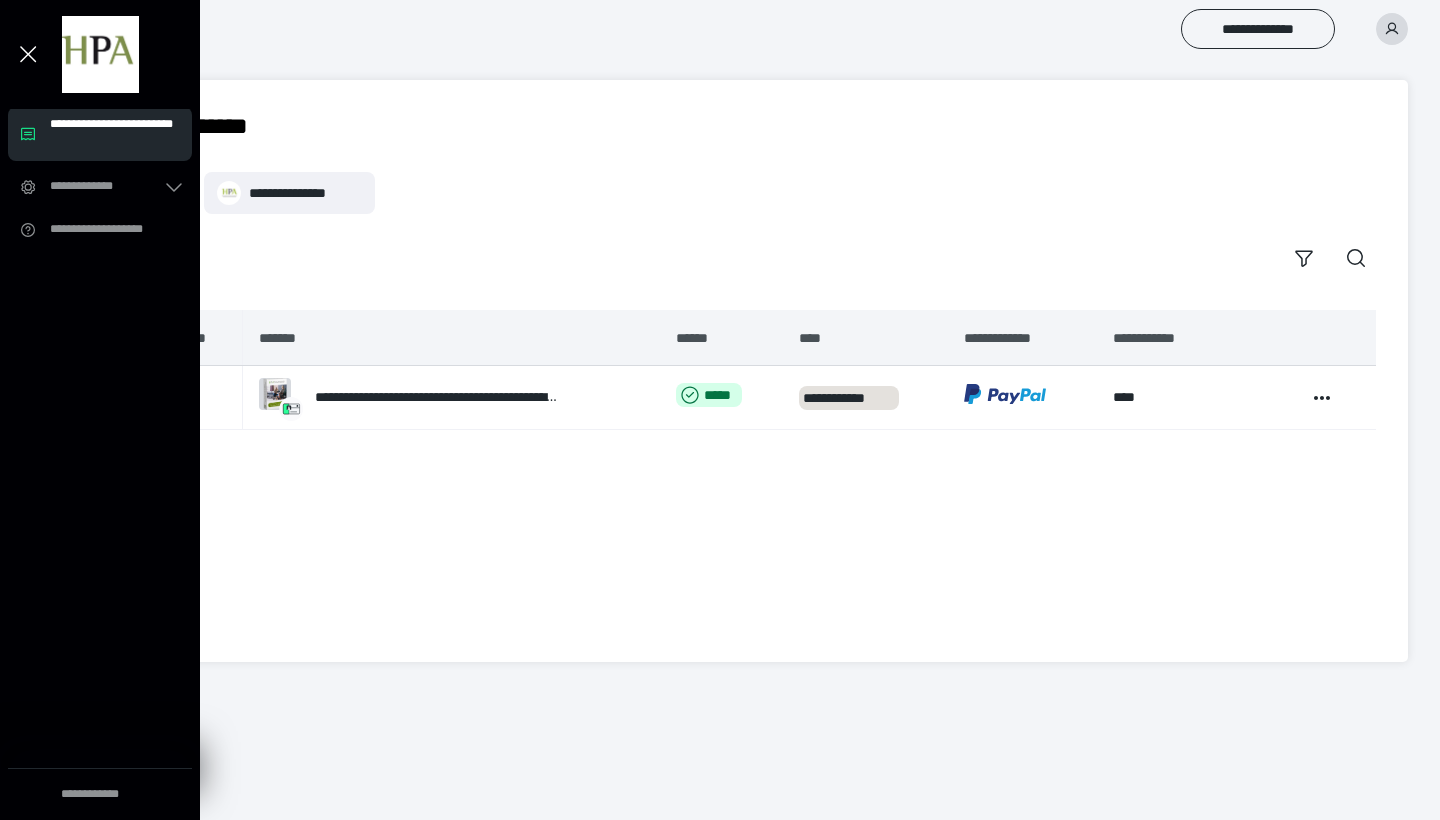 click 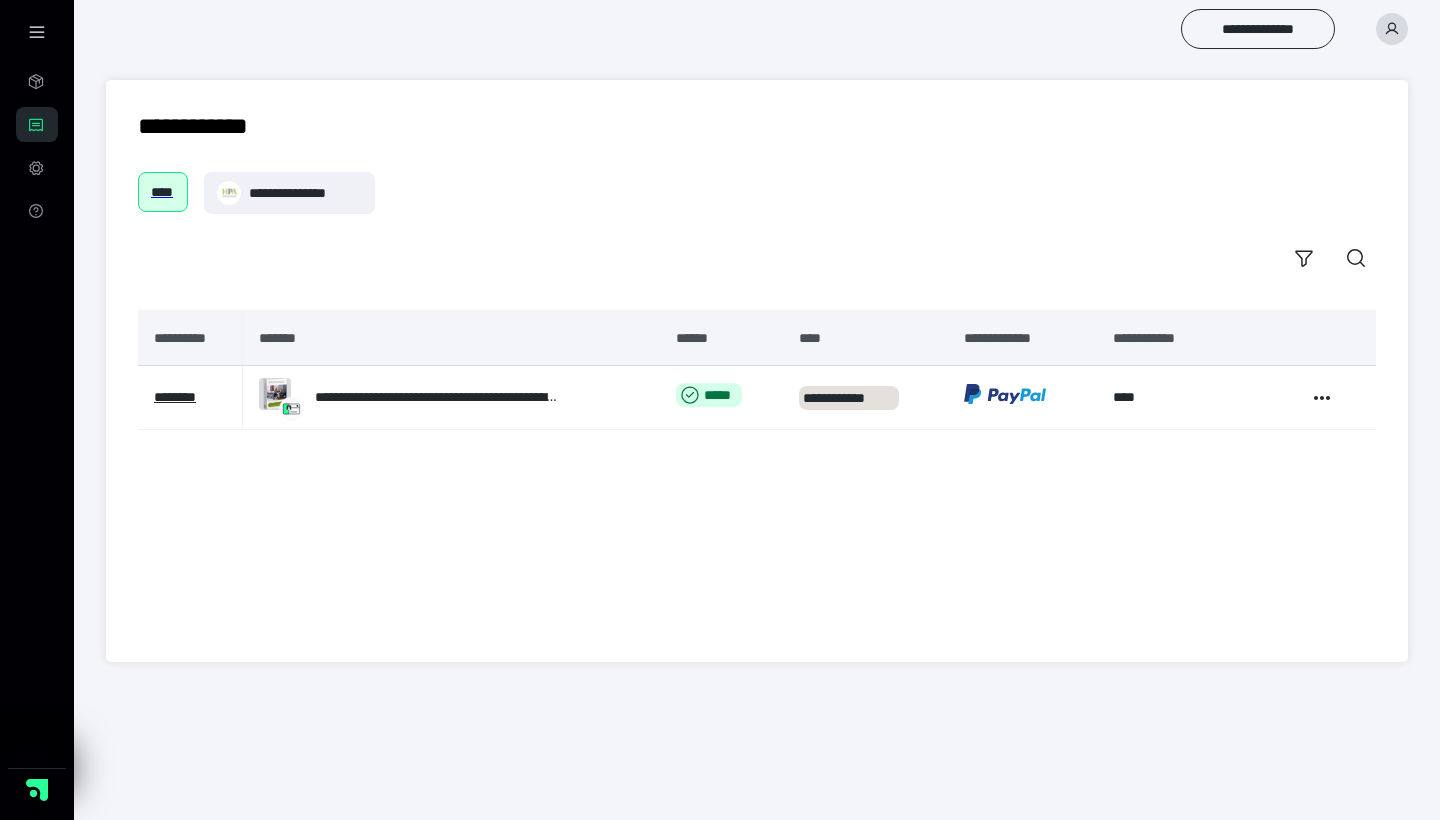 click 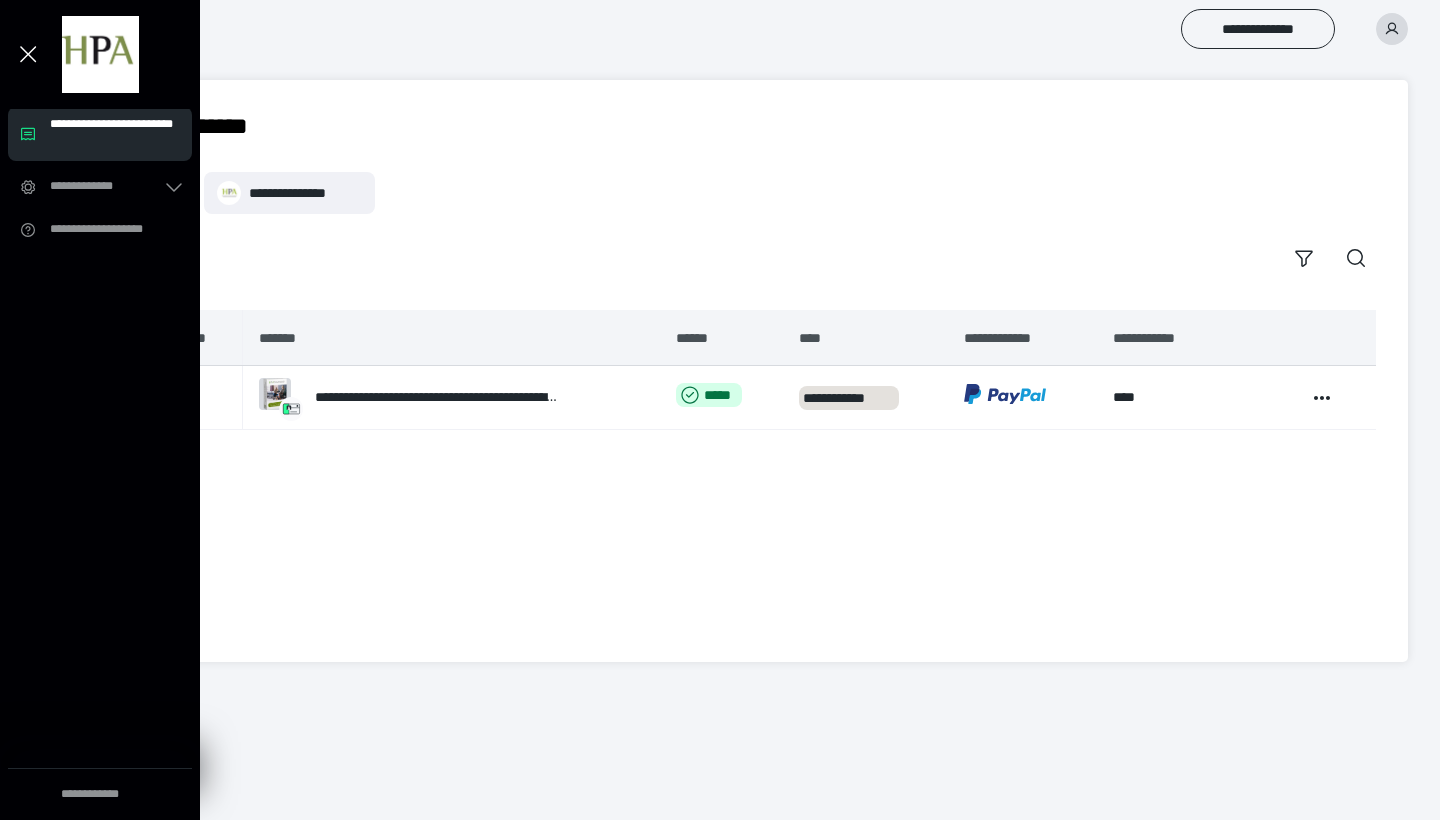 click 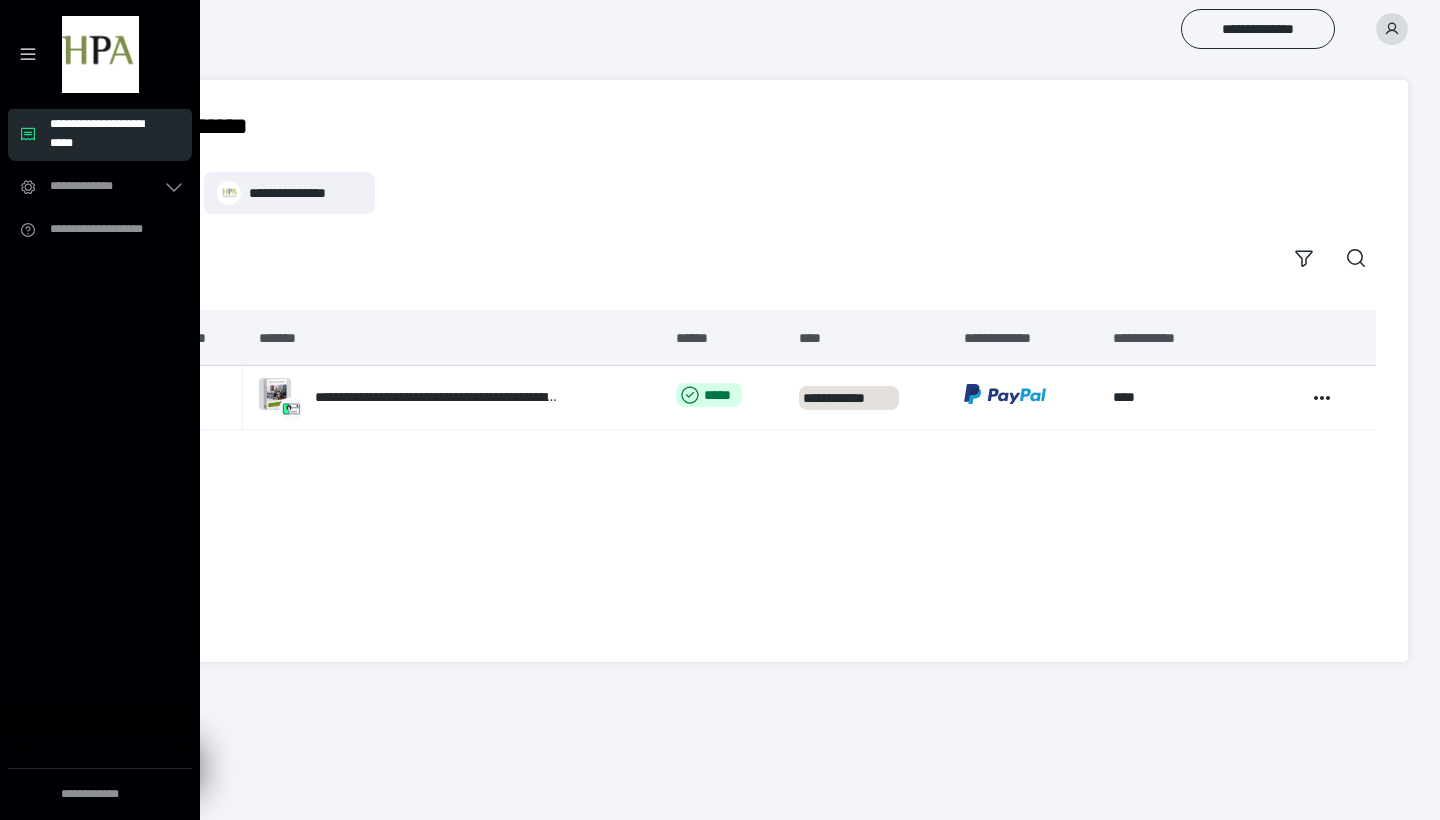 click on "**********" at bounding box center [100, 54] 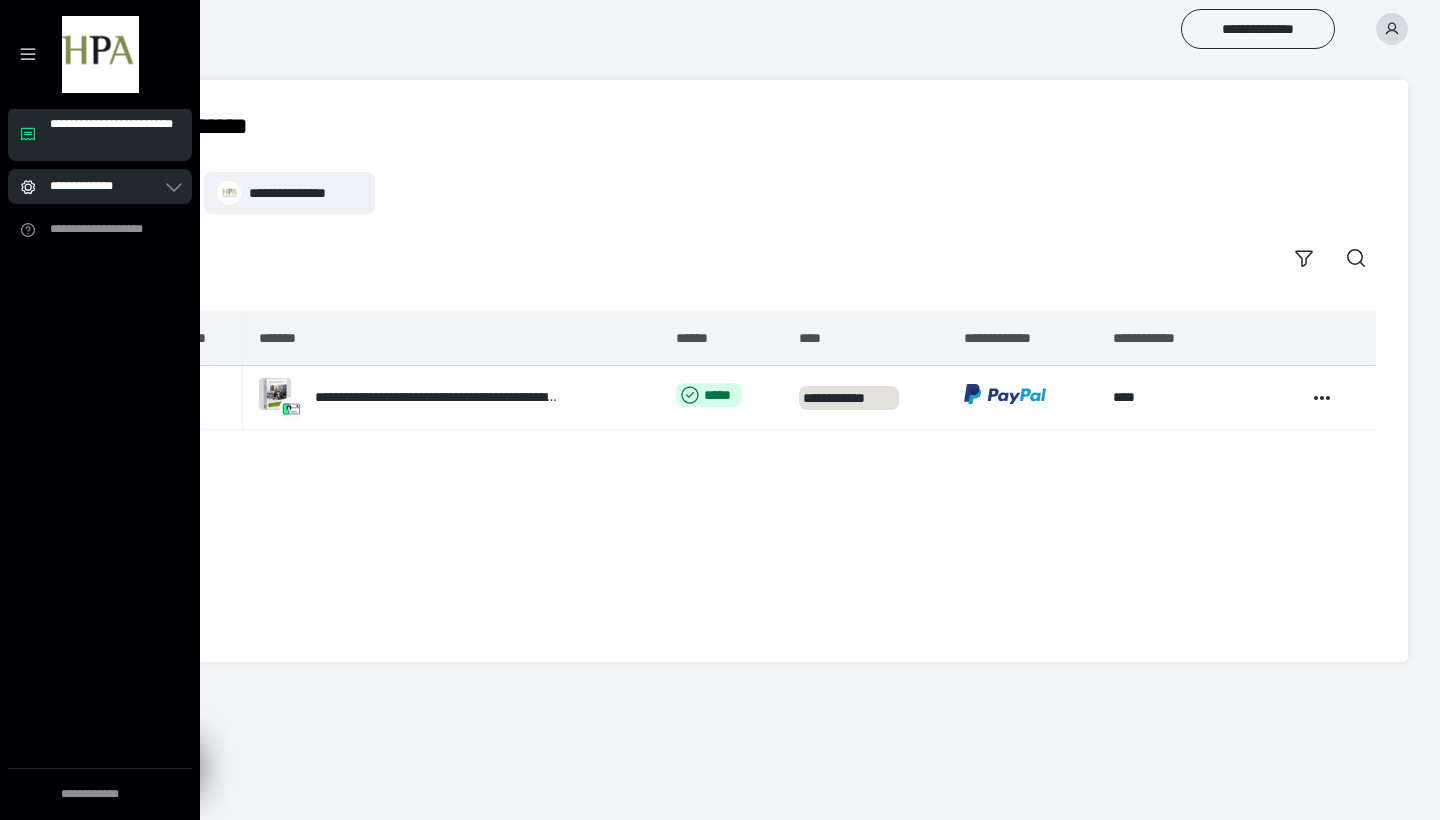click on "**********" at bounding box center [92, 186] 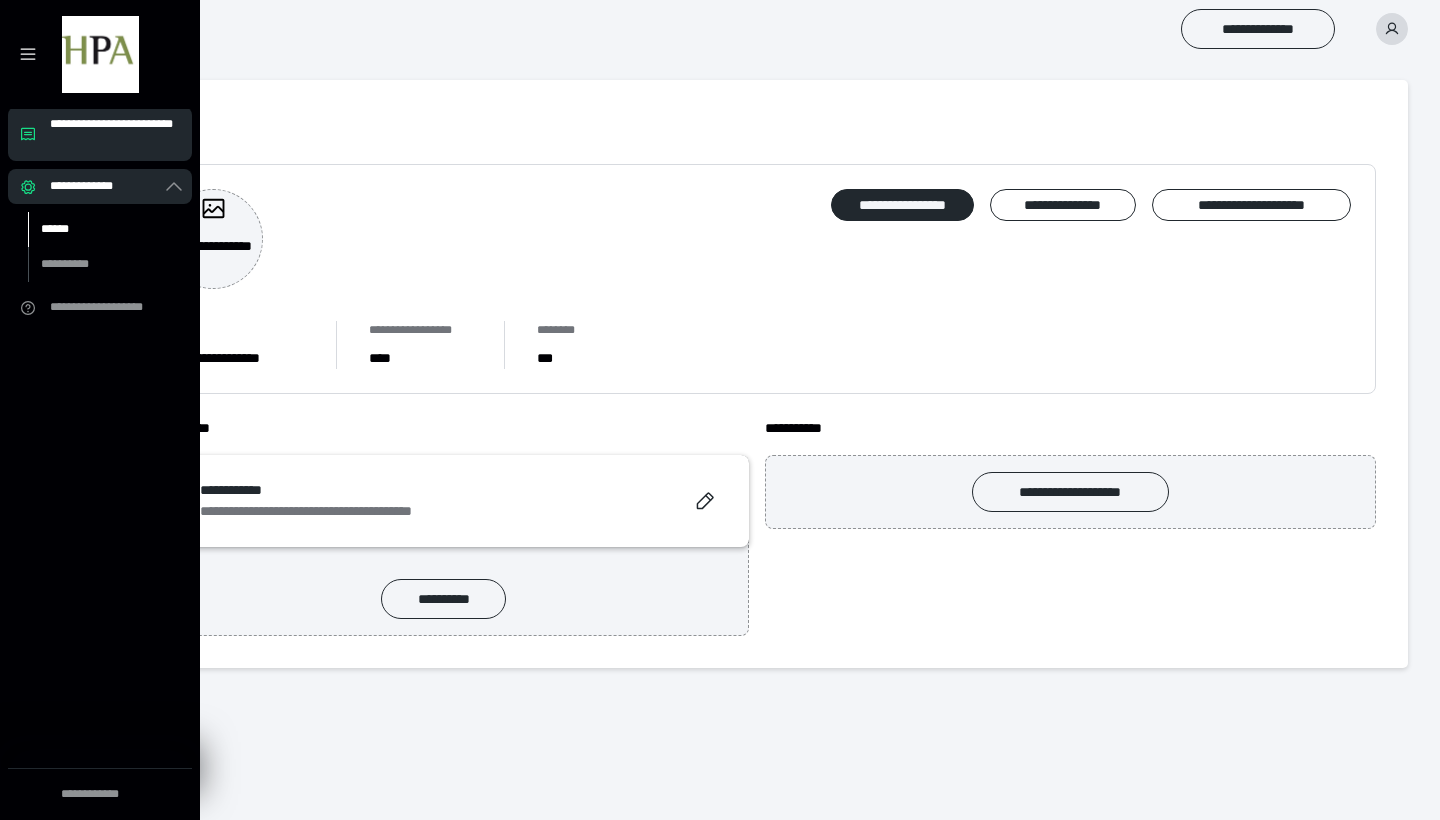 click on "******" at bounding box center [97, 229] 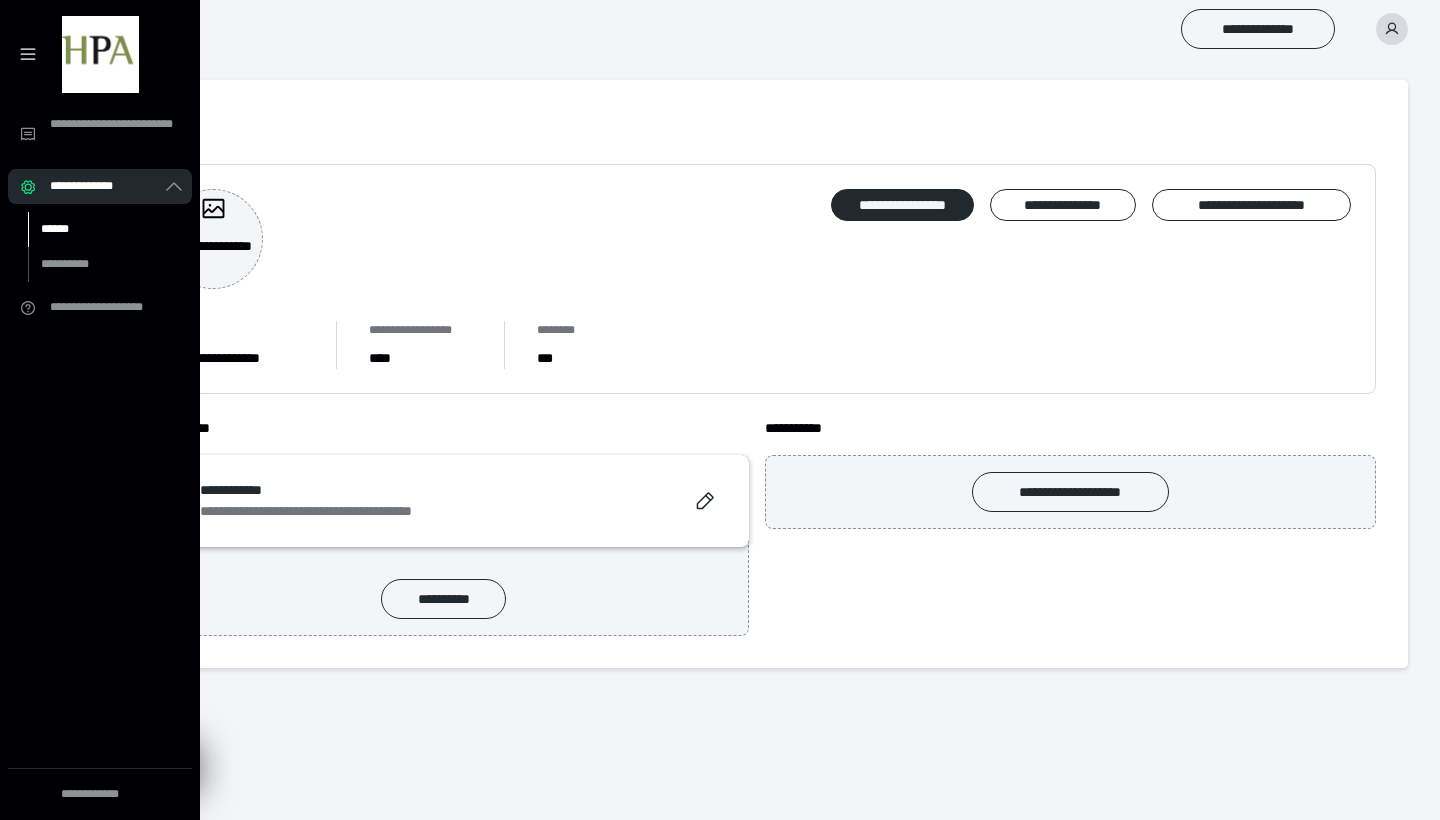 click on "******" at bounding box center (97, 229) 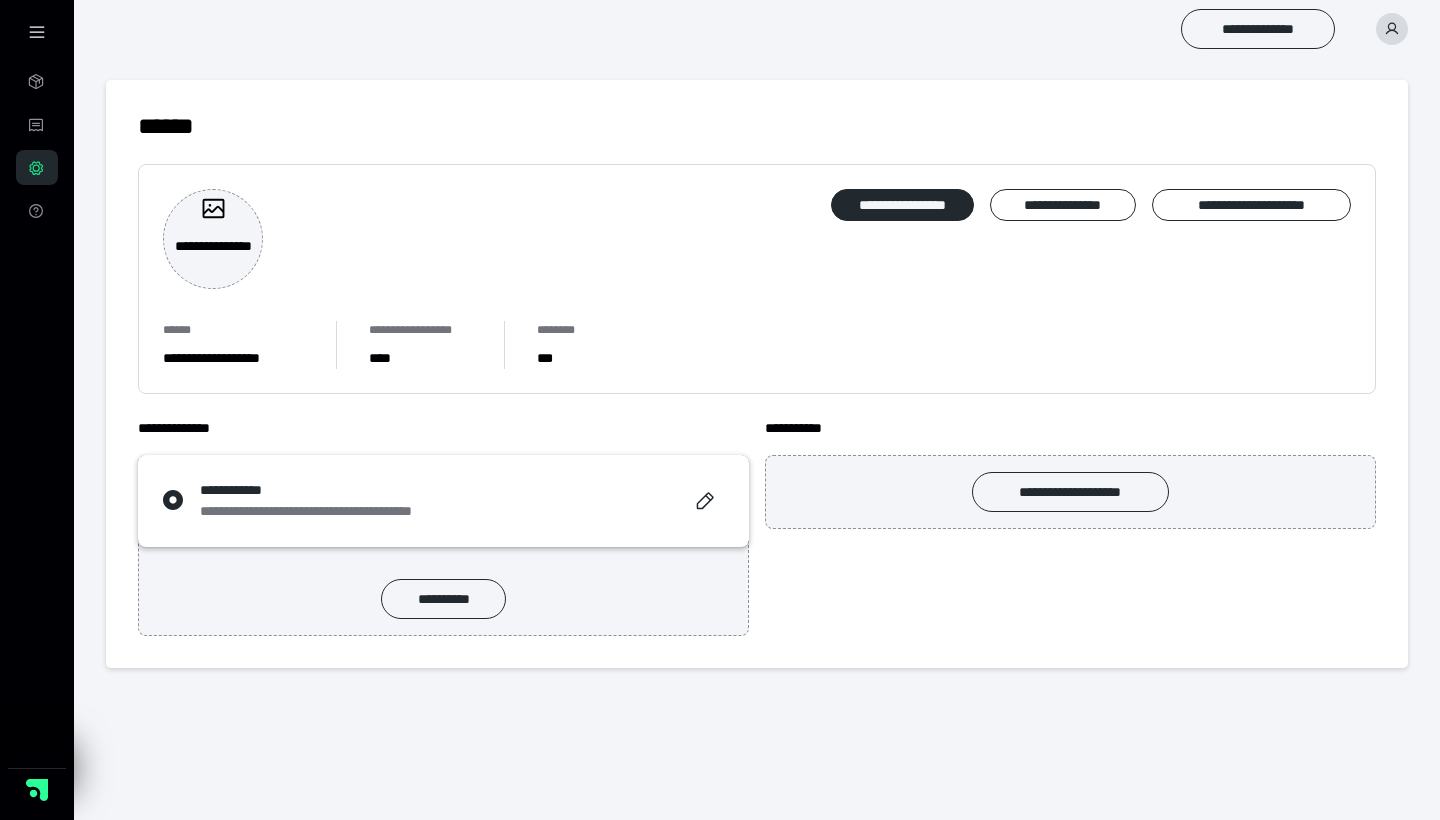 click on "**********" at bounding box center (37, 32) 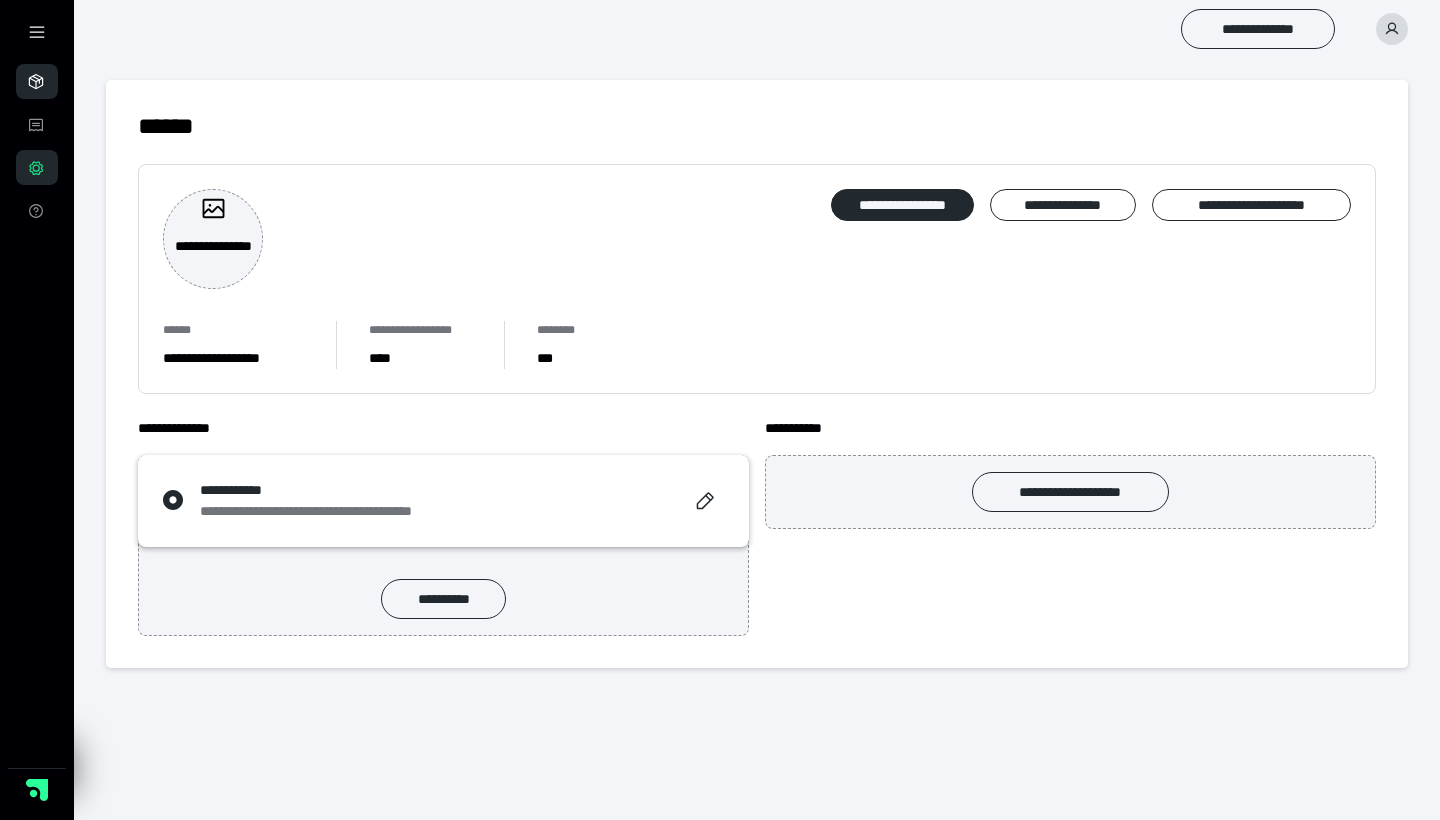 click on "**********" at bounding box center [37, 32] 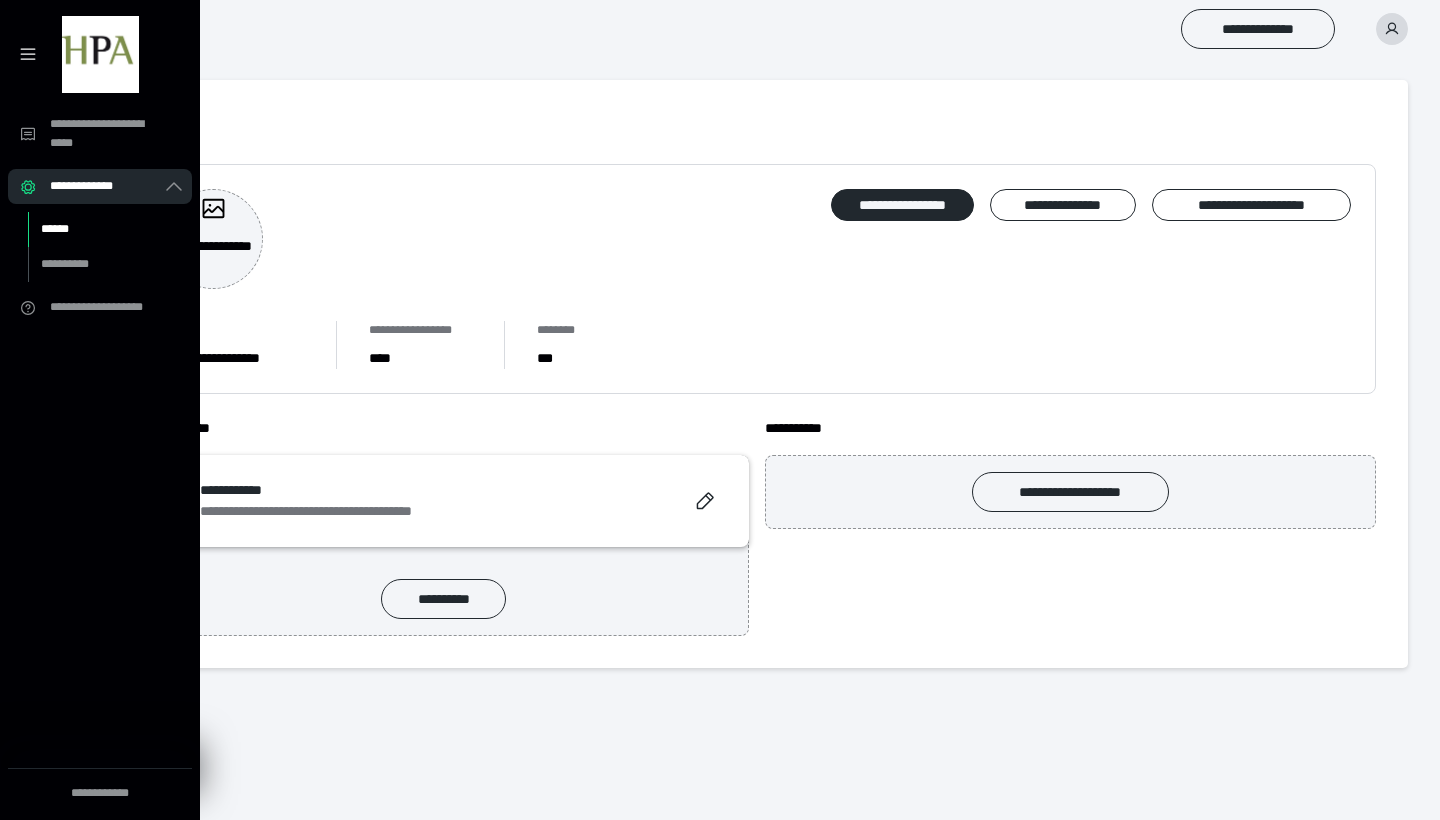 click on "**********" at bounding box center (100, 54) 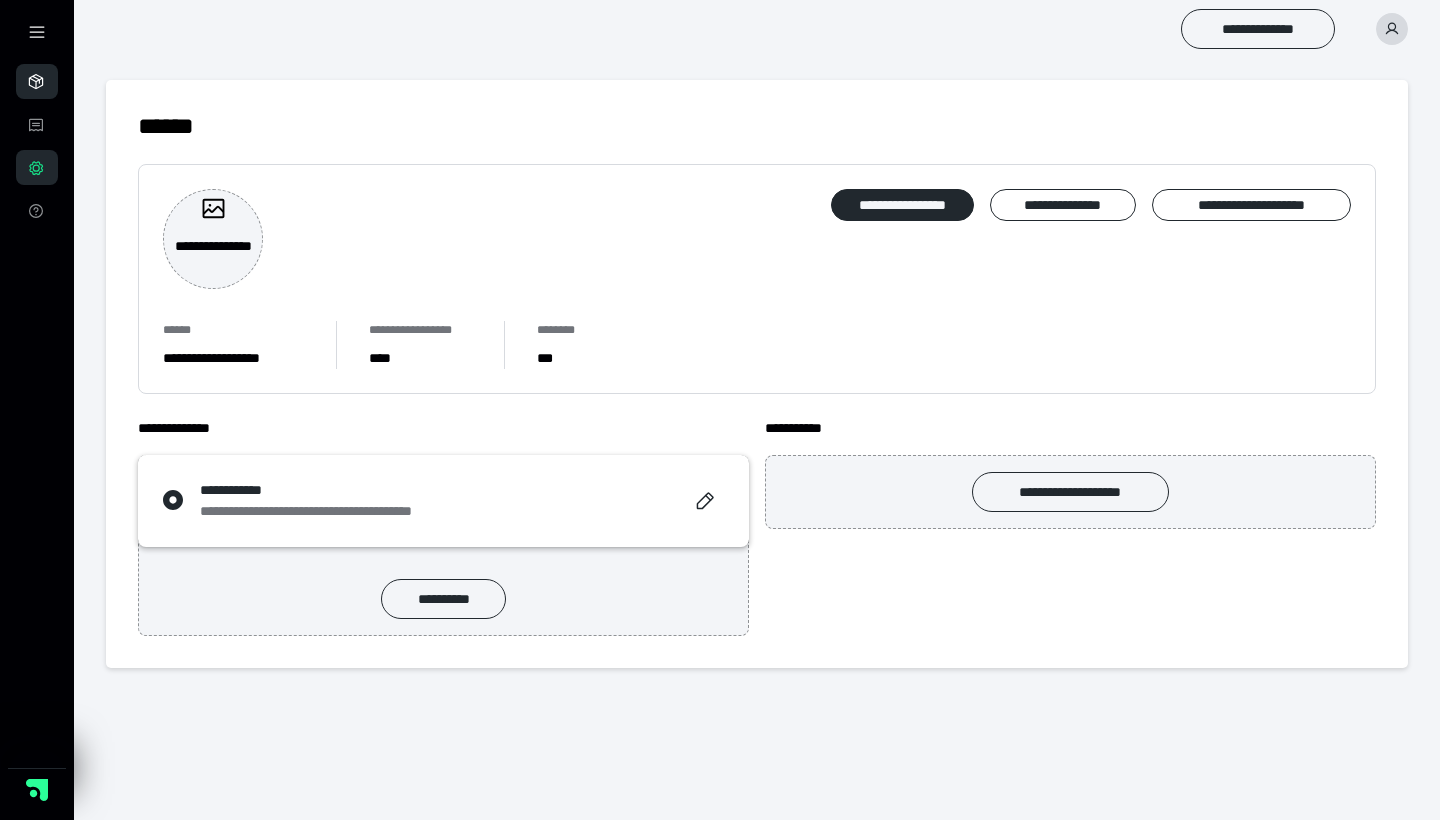 click on "**********" at bounding box center [37, 32] 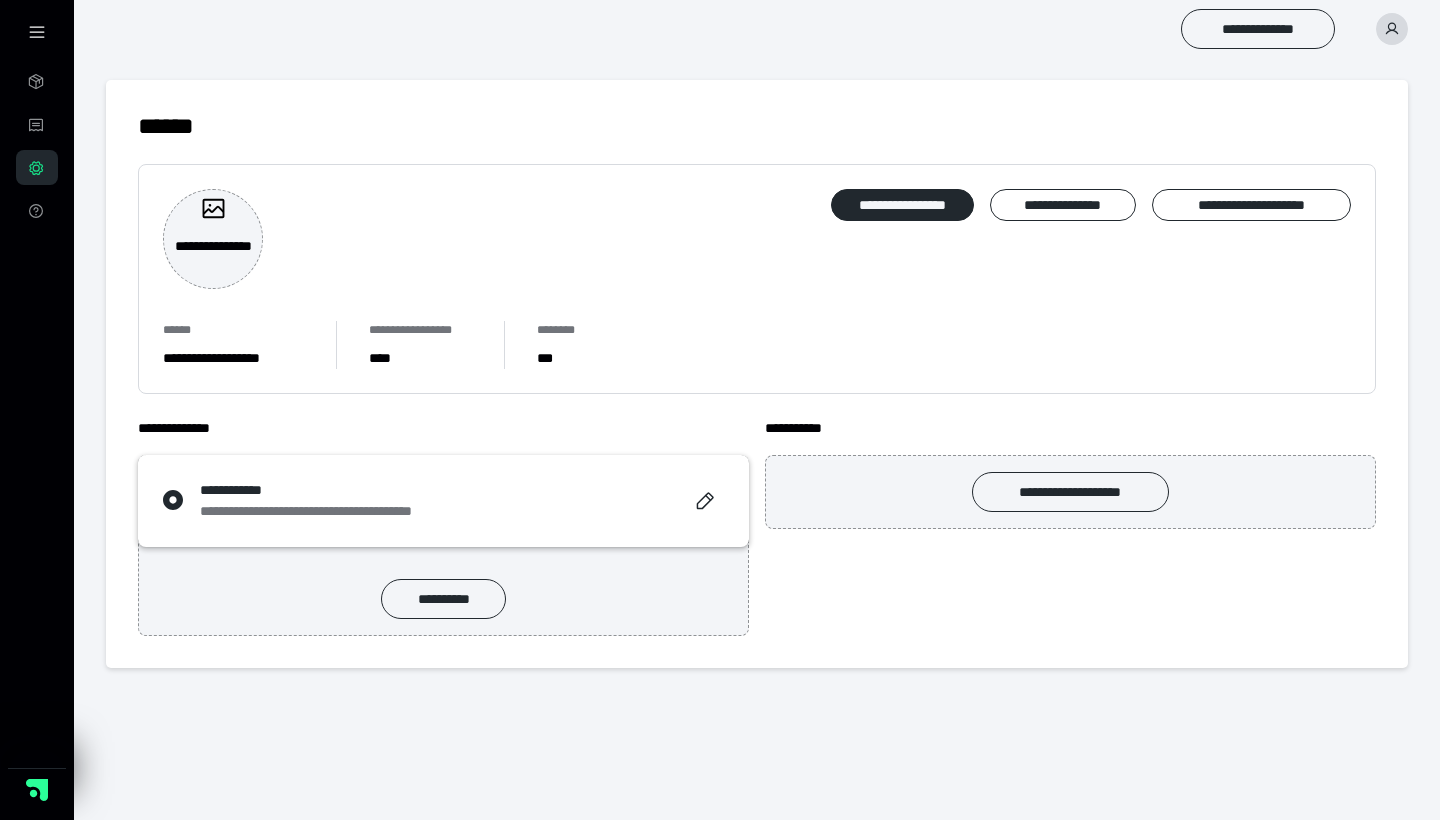 scroll, scrollTop: 0, scrollLeft: 0, axis: both 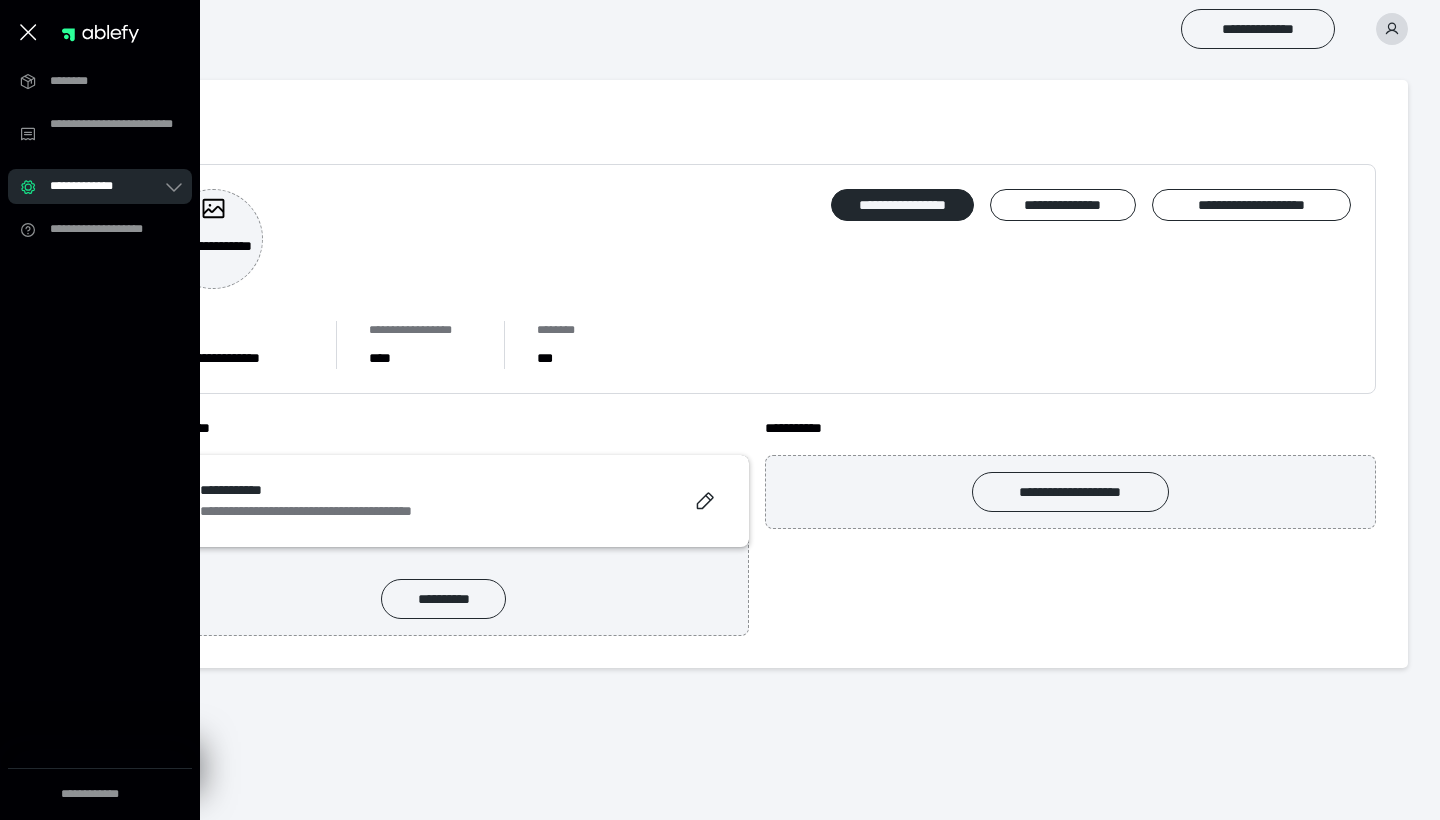 click 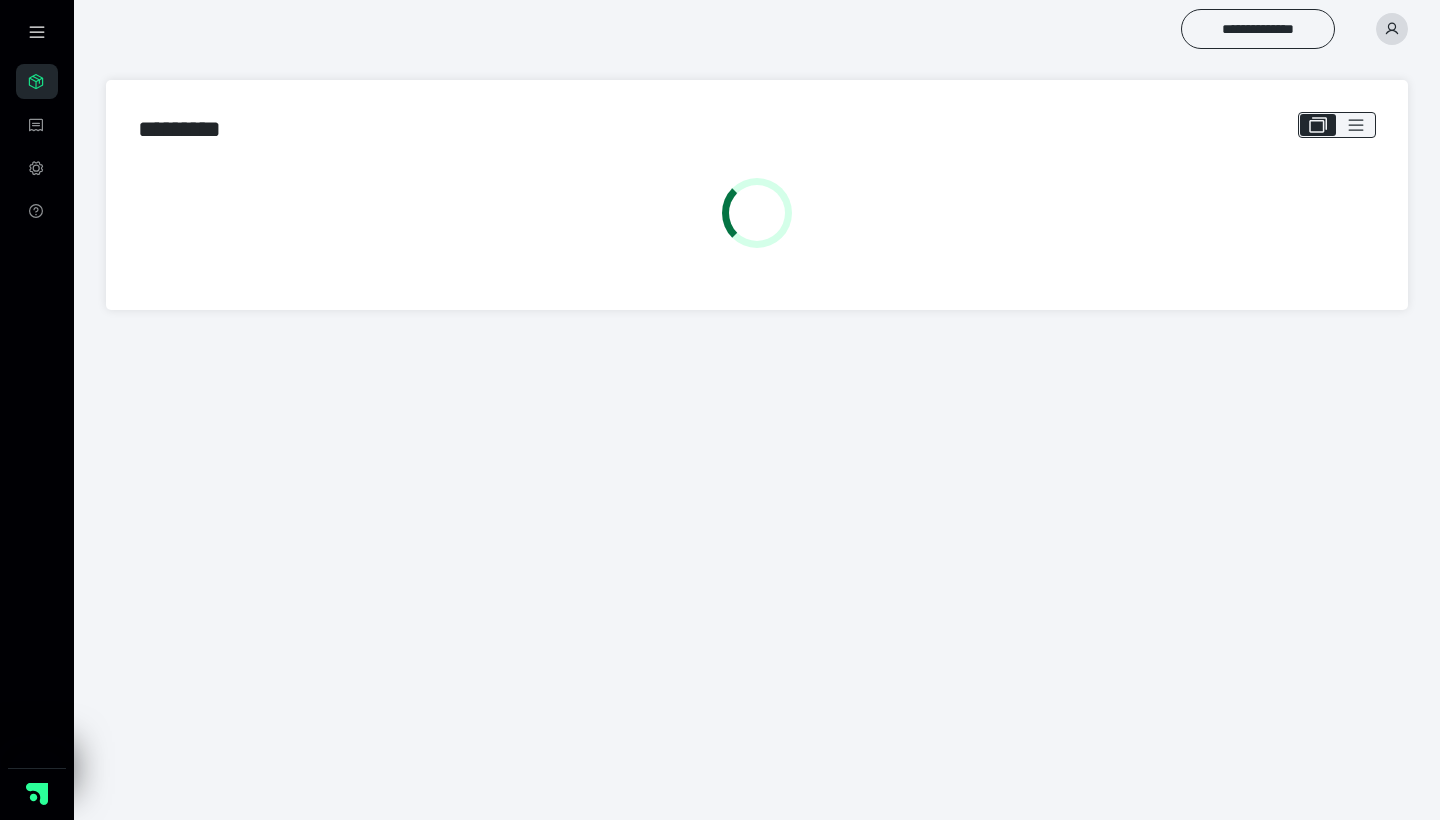 scroll, scrollTop: 0, scrollLeft: 0, axis: both 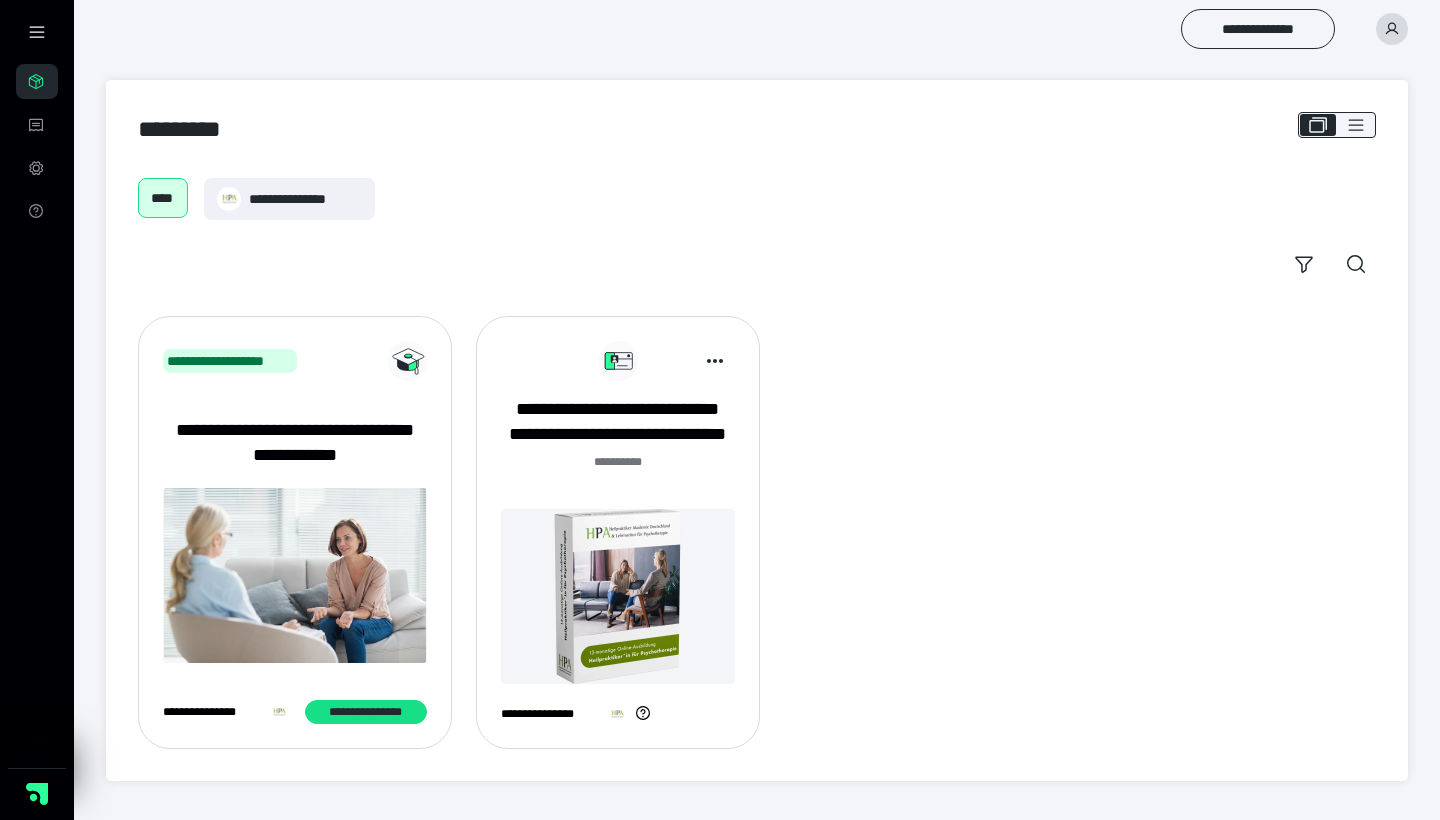 click on "*******   **" at bounding box center [618, 473] 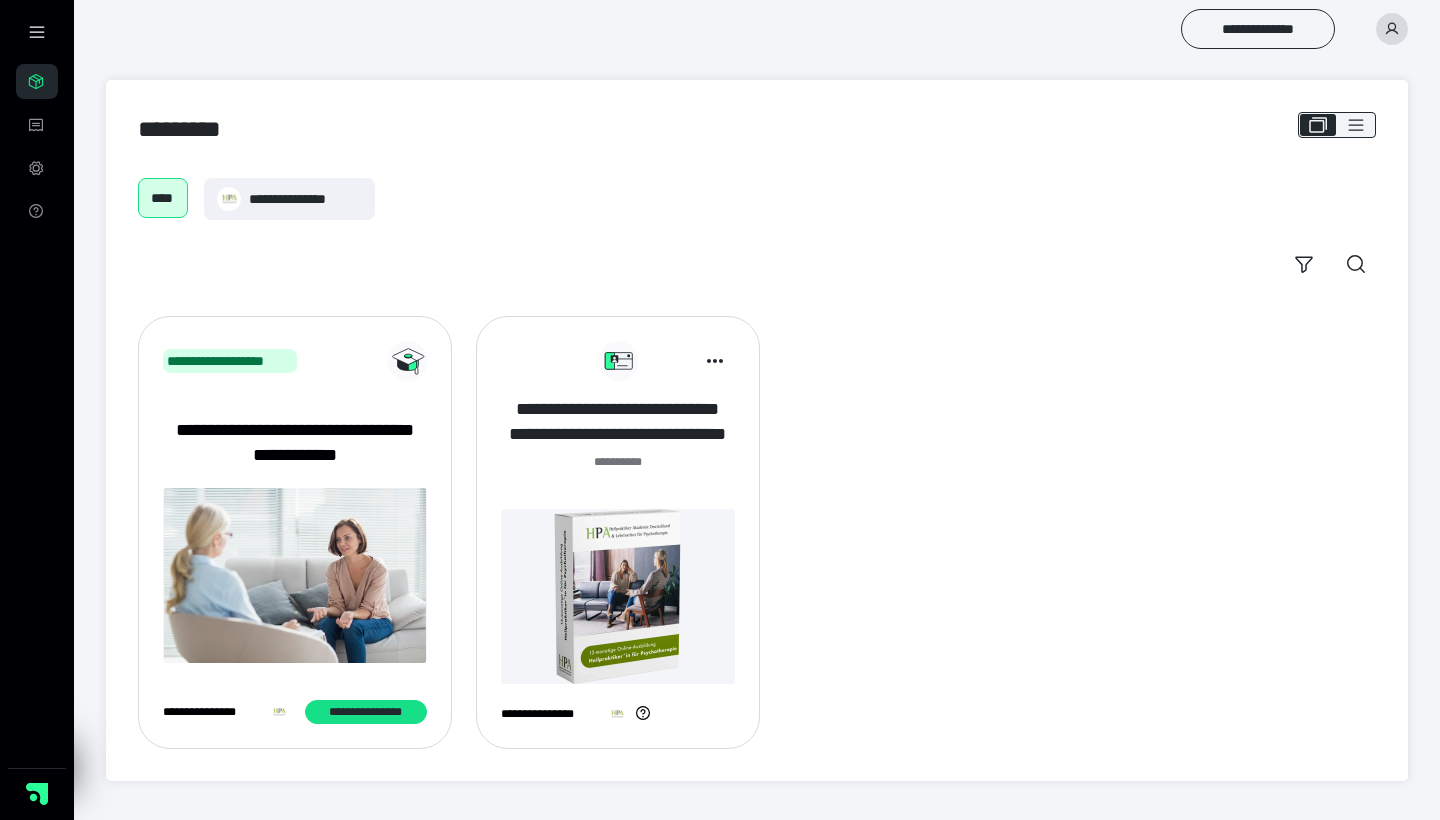 click on "**********" at bounding box center (618, 421) 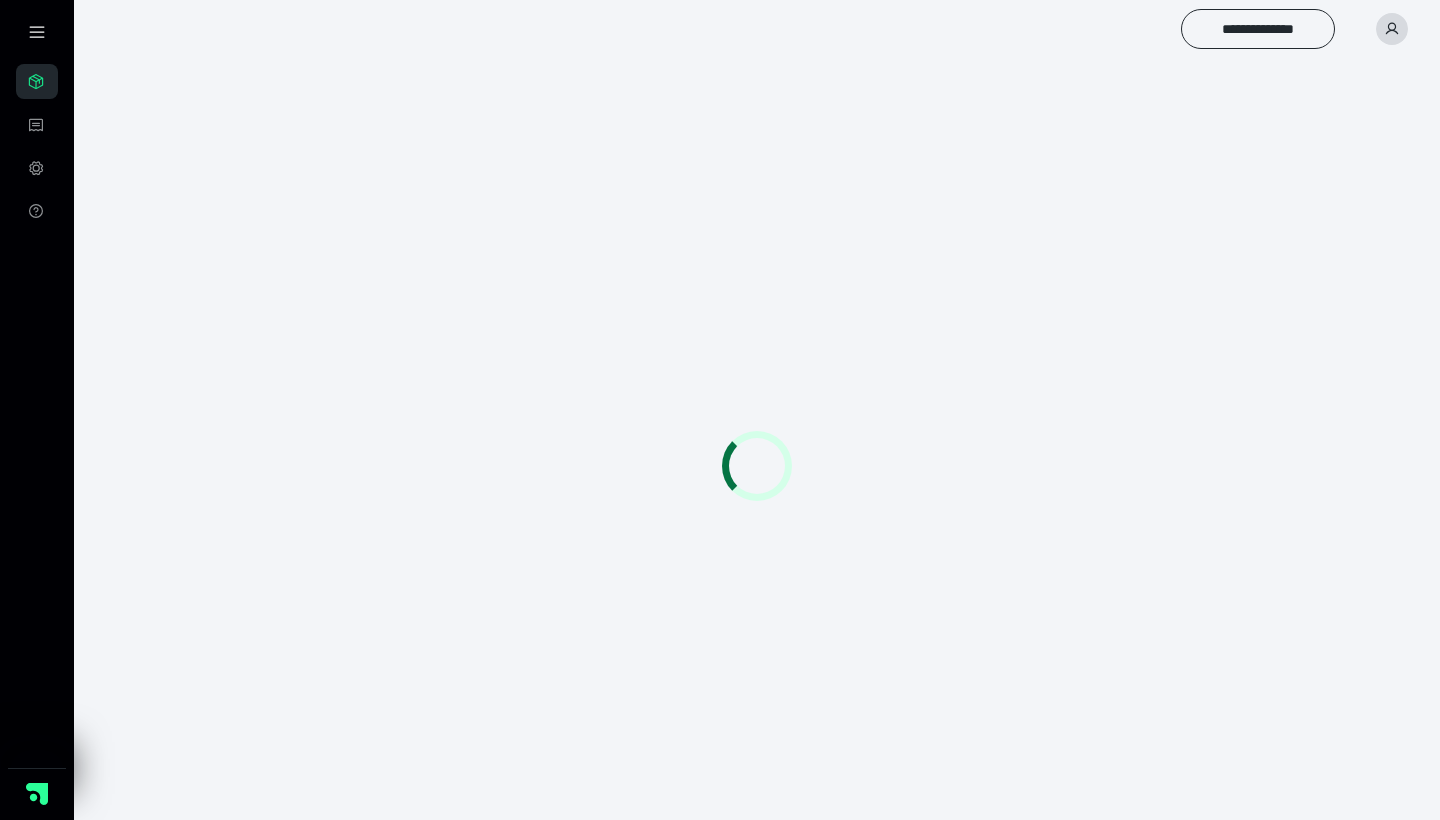 scroll, scrollTop: 0, scrollLeft: 0, axis: both 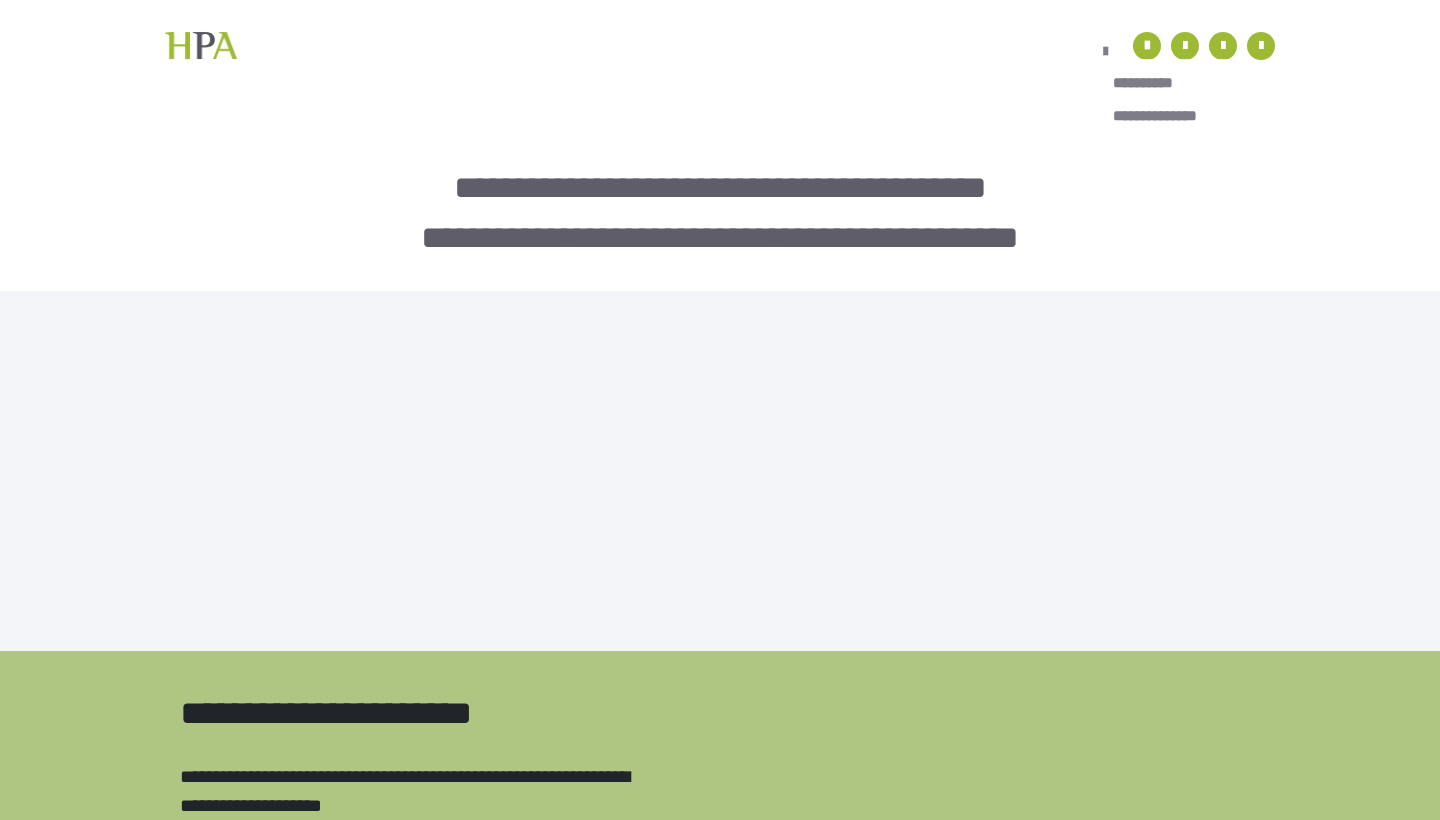click at bounding box center (1106, 51) 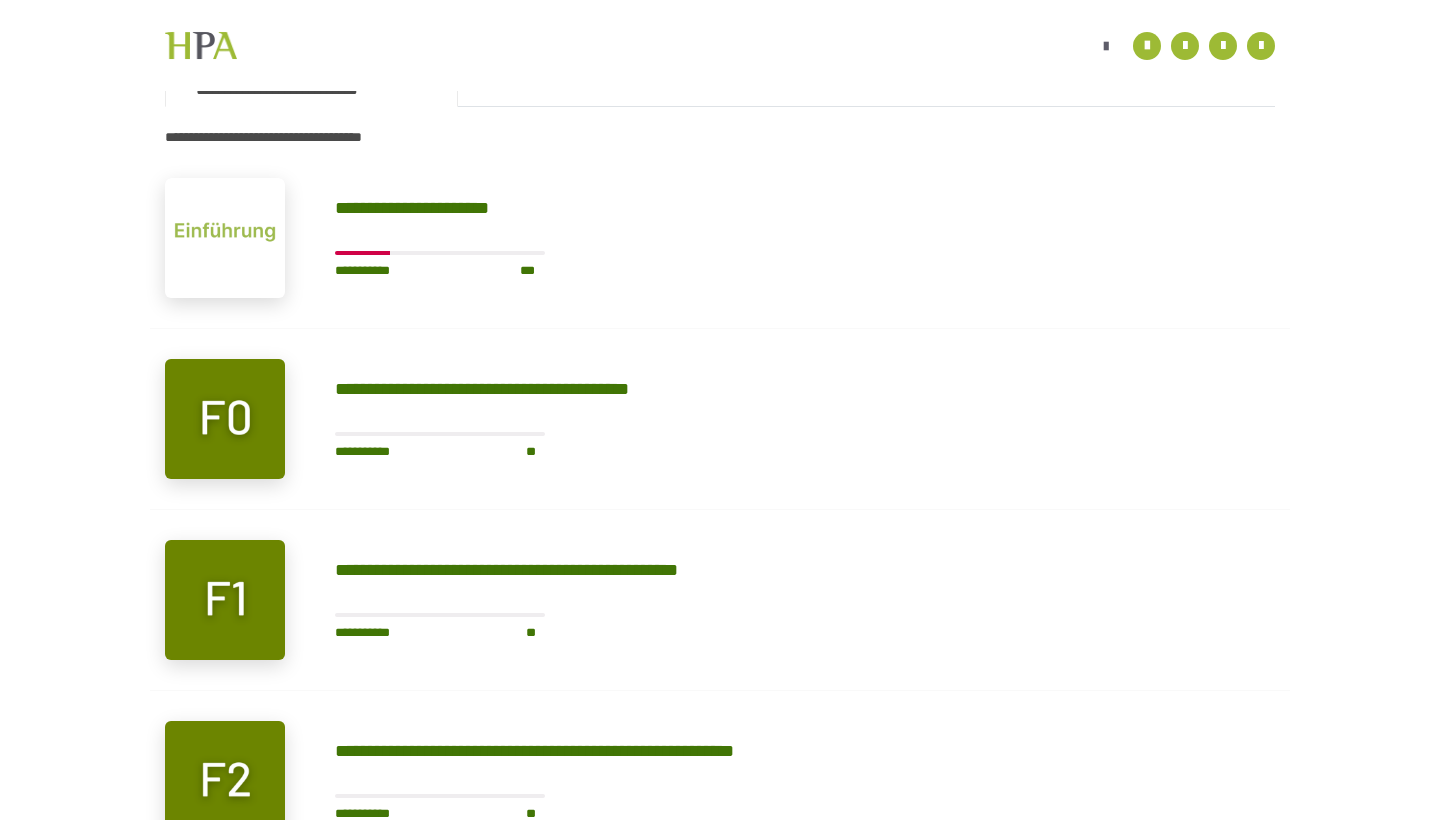 scroll, scrollTop: 3025, scrollLeft: 0, axis: vertical 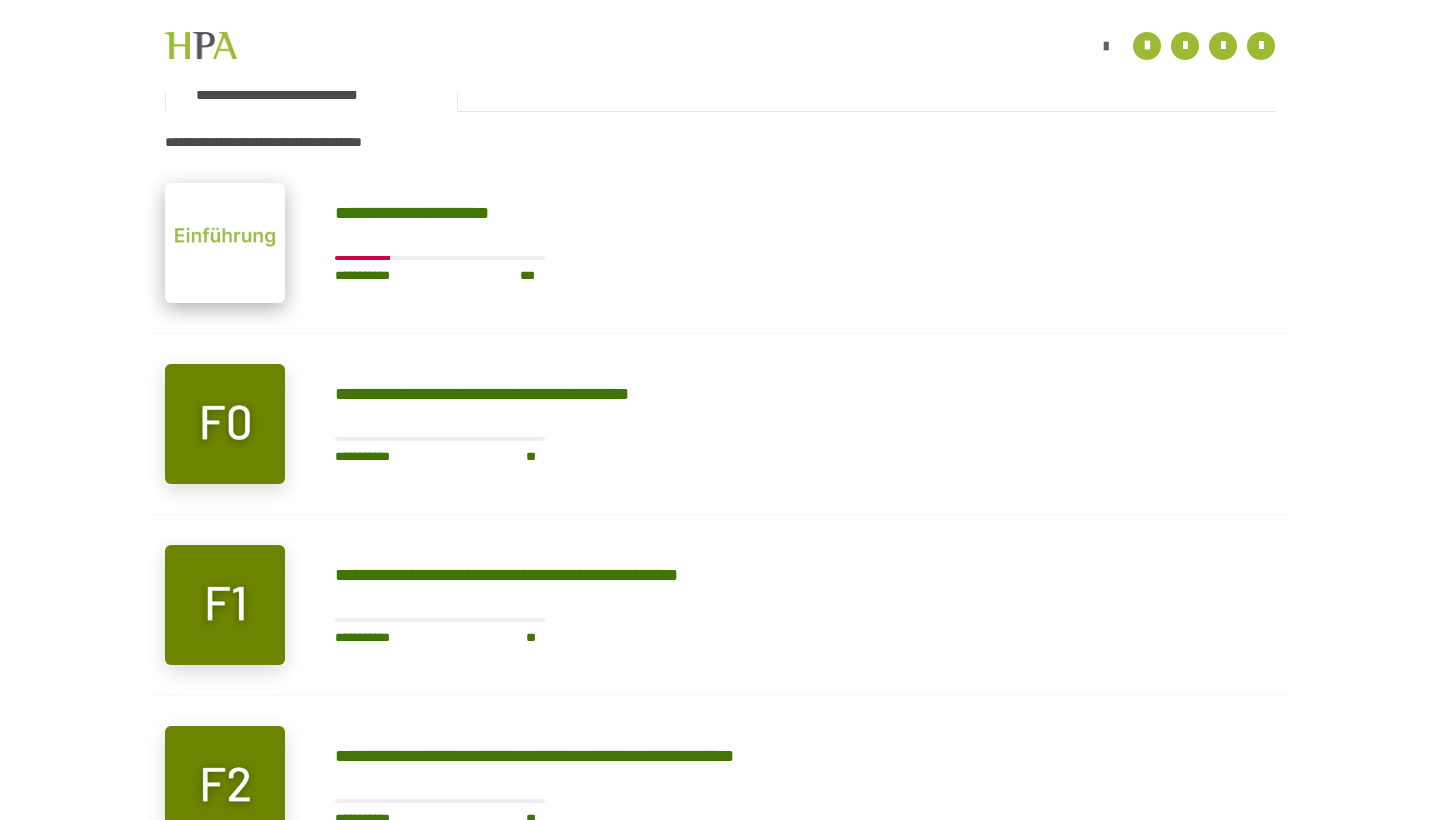 click at bounding box center [225, 243] 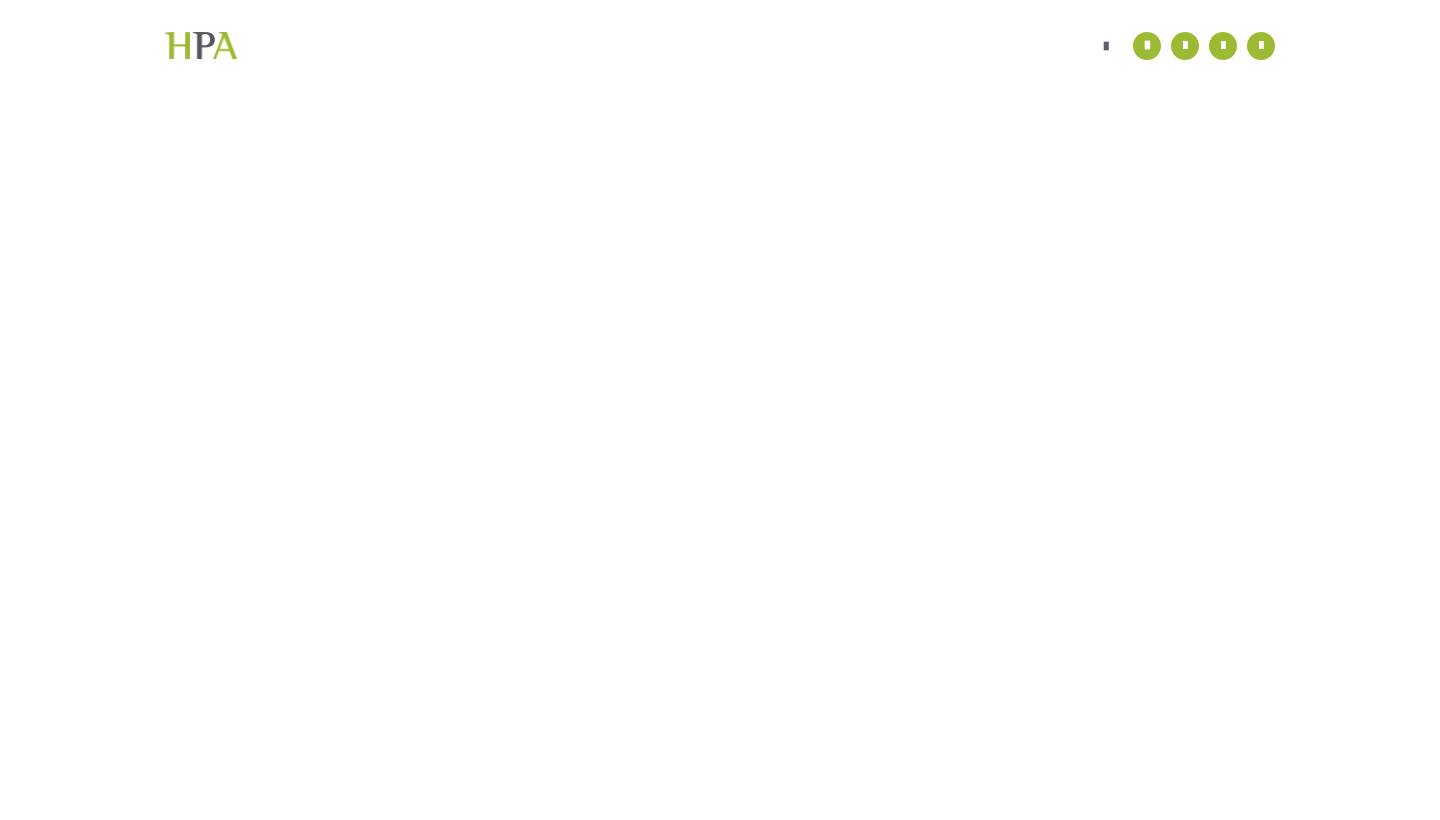 scroll, scrollTop: 56, scrollLeft: 0, axis: vertical 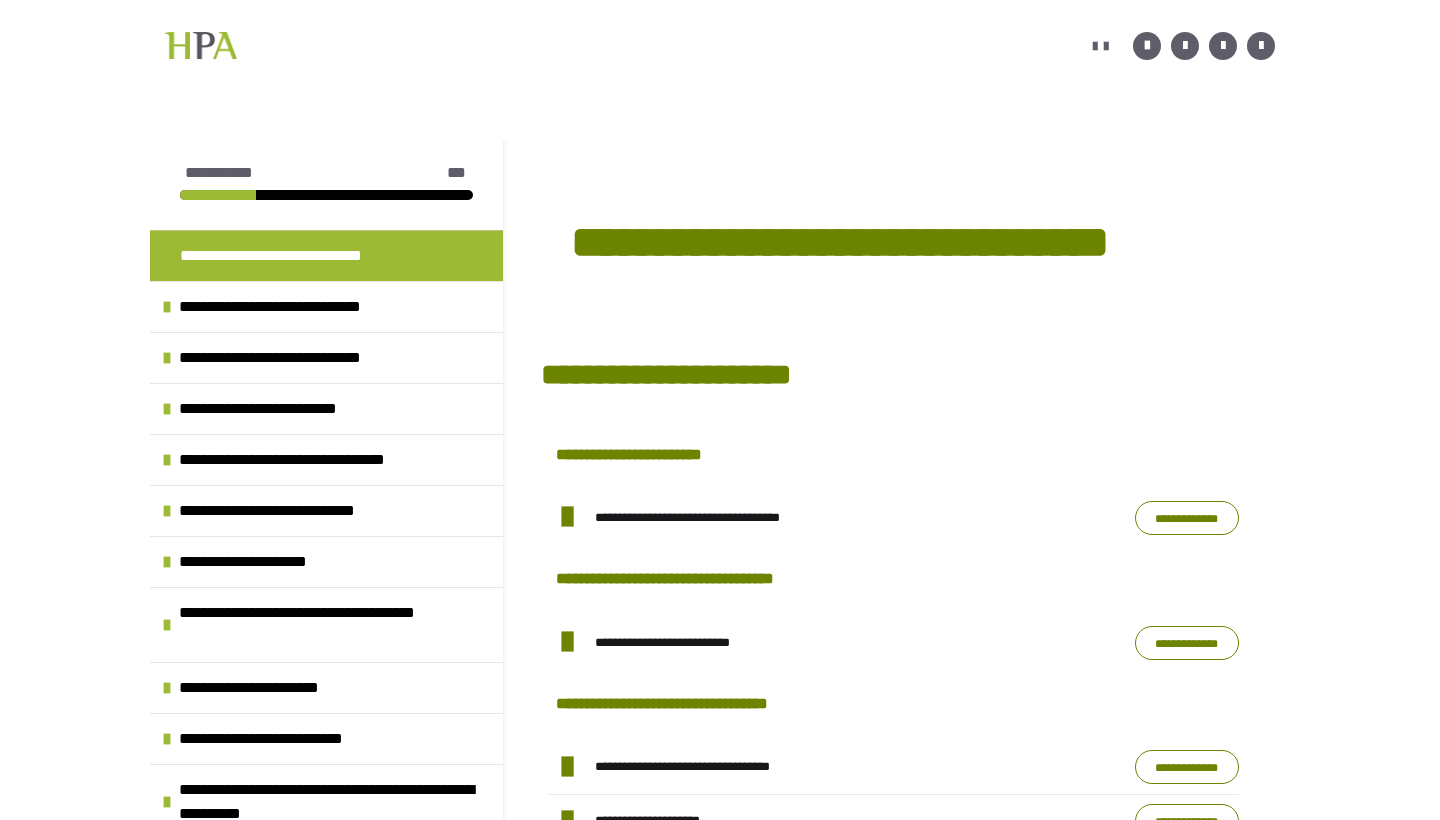 click at bounding box center [201, 46] 